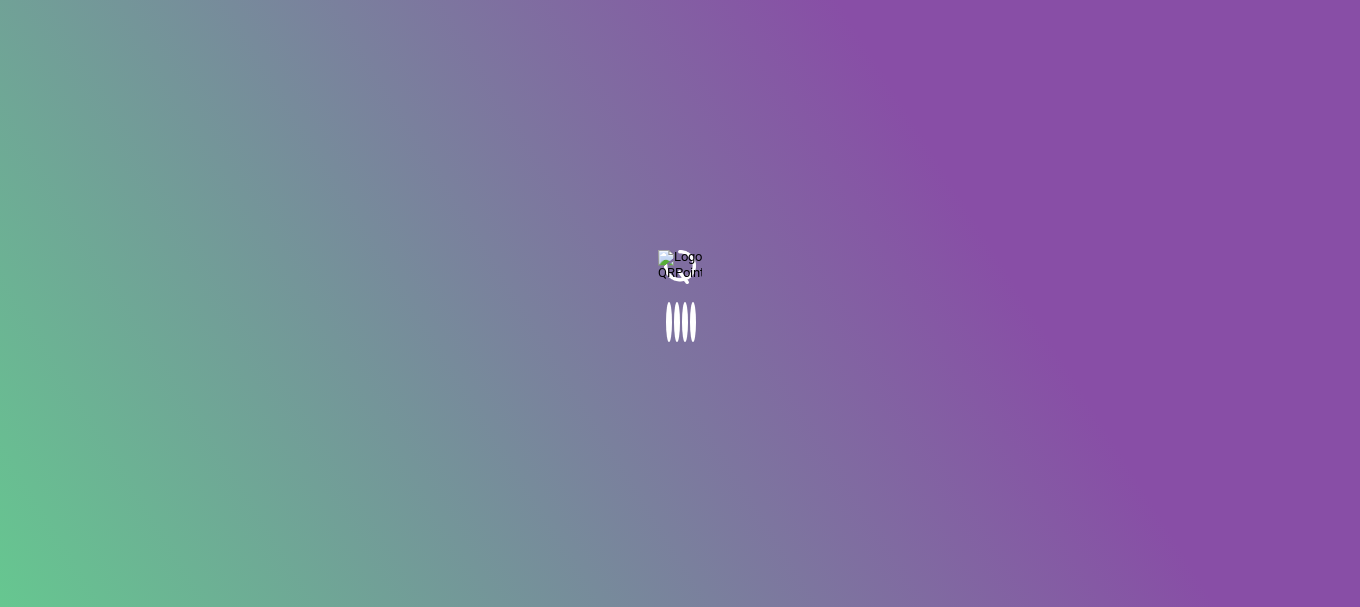 scroll, scrollTop: 0, scrollLeft: 0, axis: both 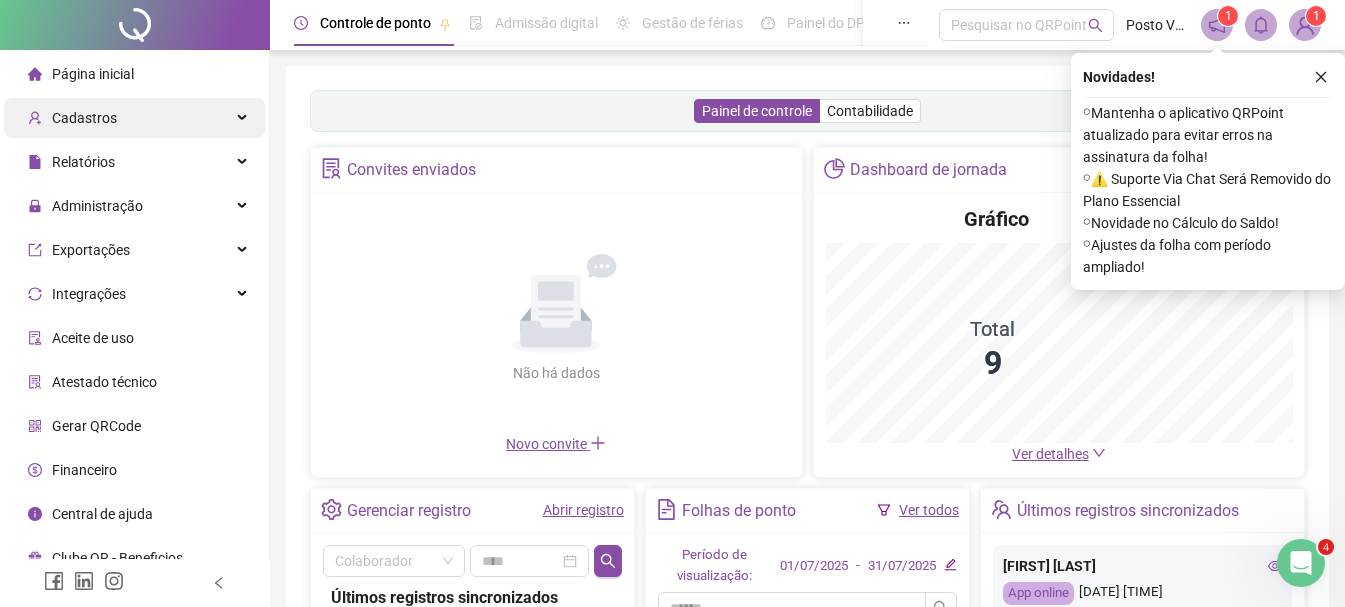 click on "Cadastros" at bounding box center [134, 118] 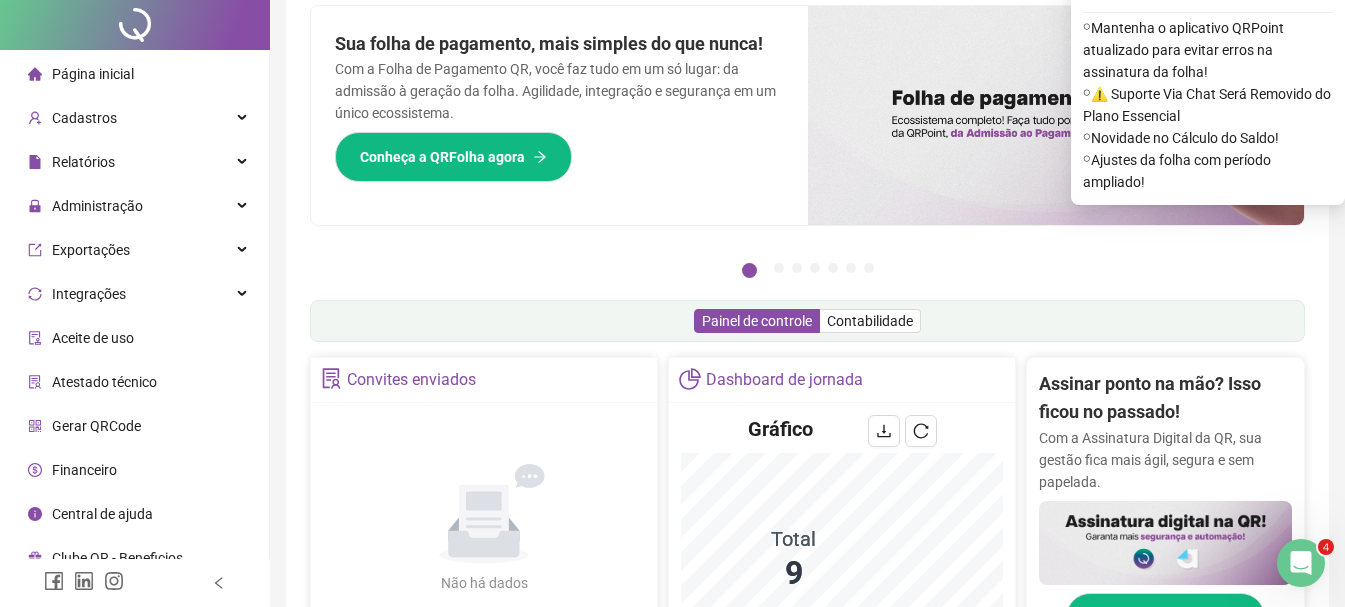scroll, scrollTop: 0, scrollLeft: 0, axis: both 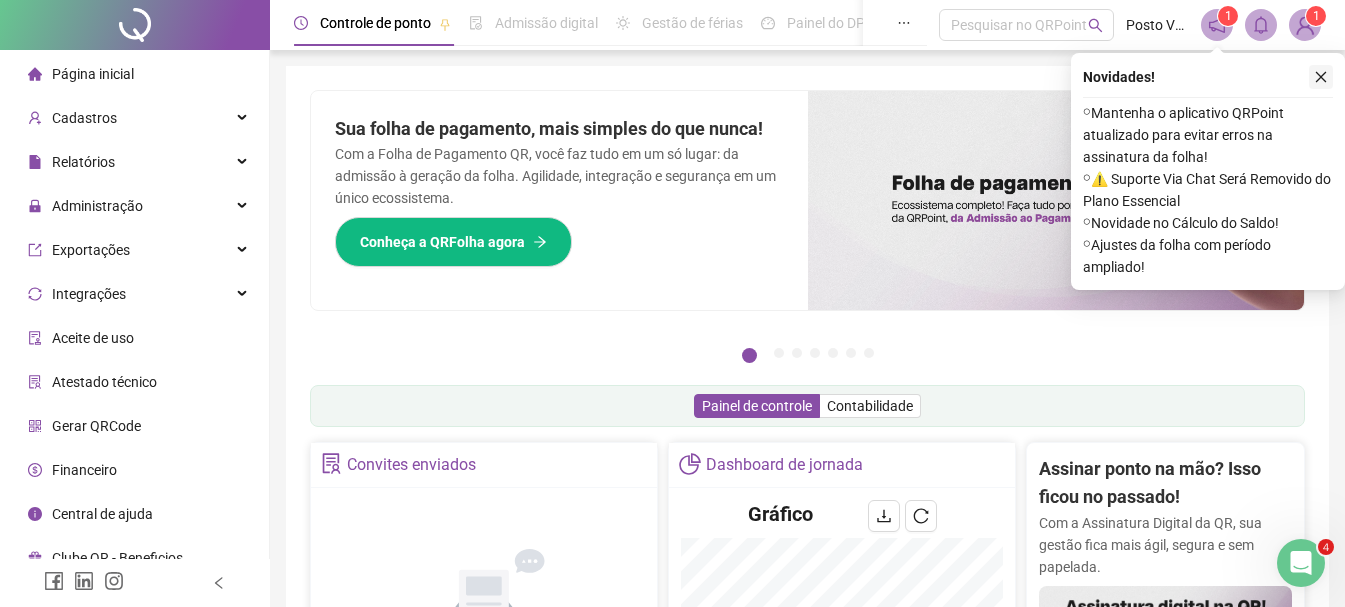 click 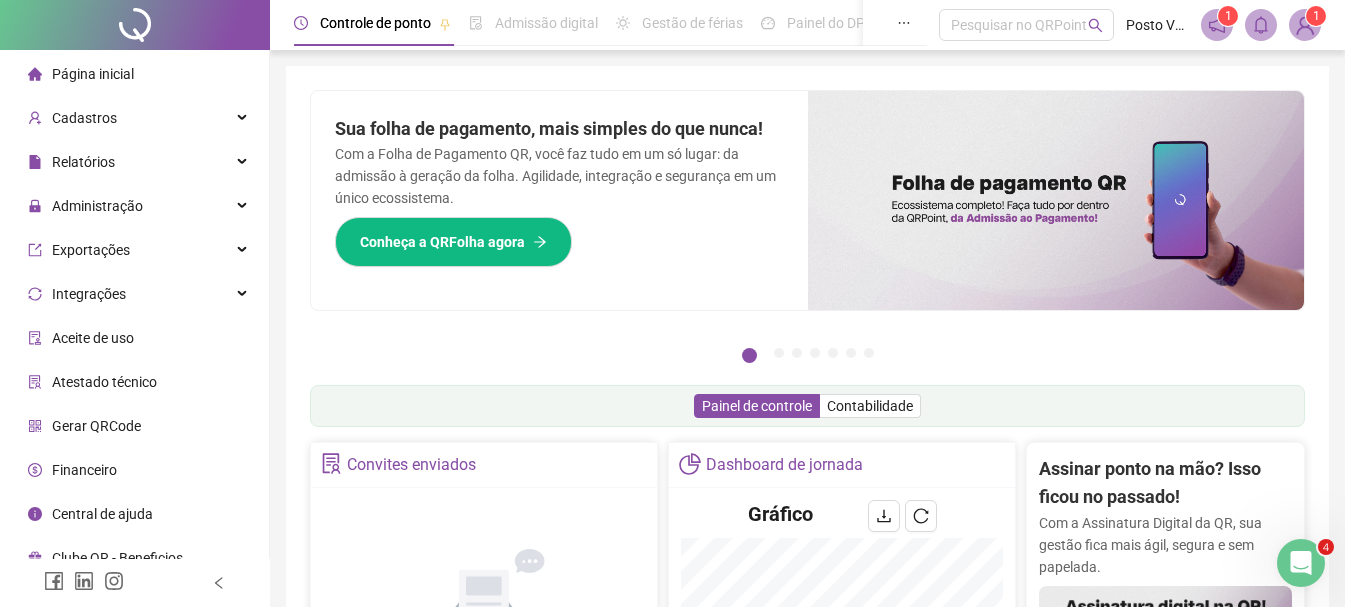 click 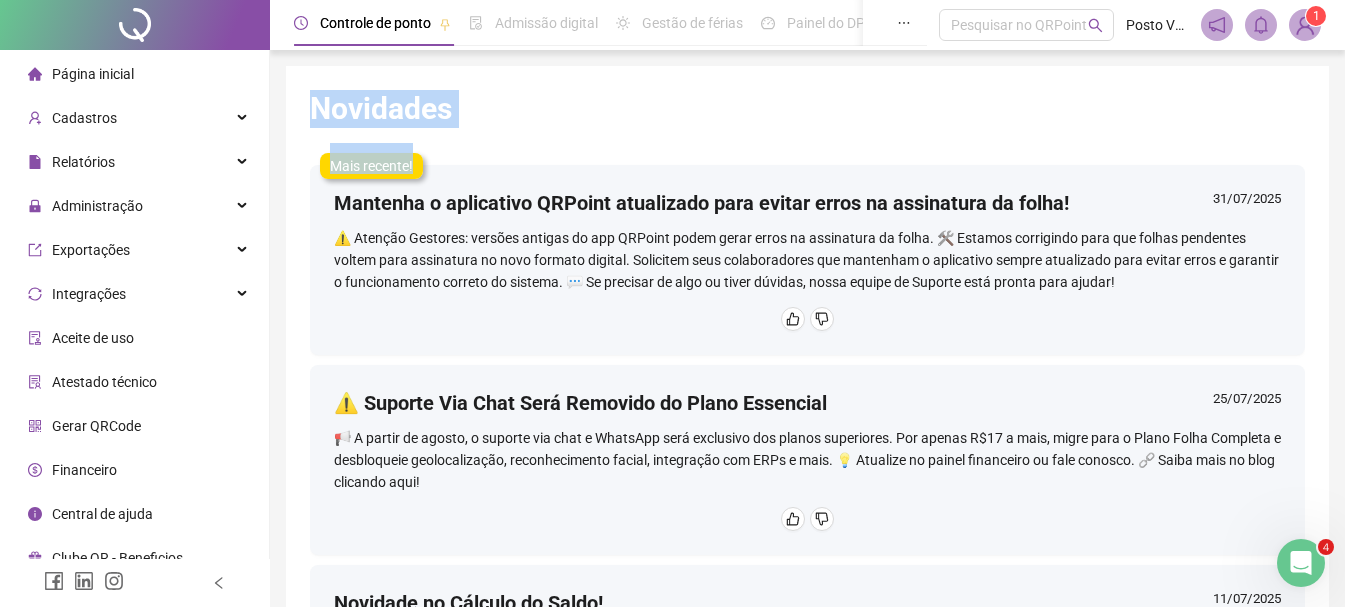 drag, startPoint x: 390, startPoint y: 126, endPoint x: 451, endPoint y: 159, distance: 69.354164 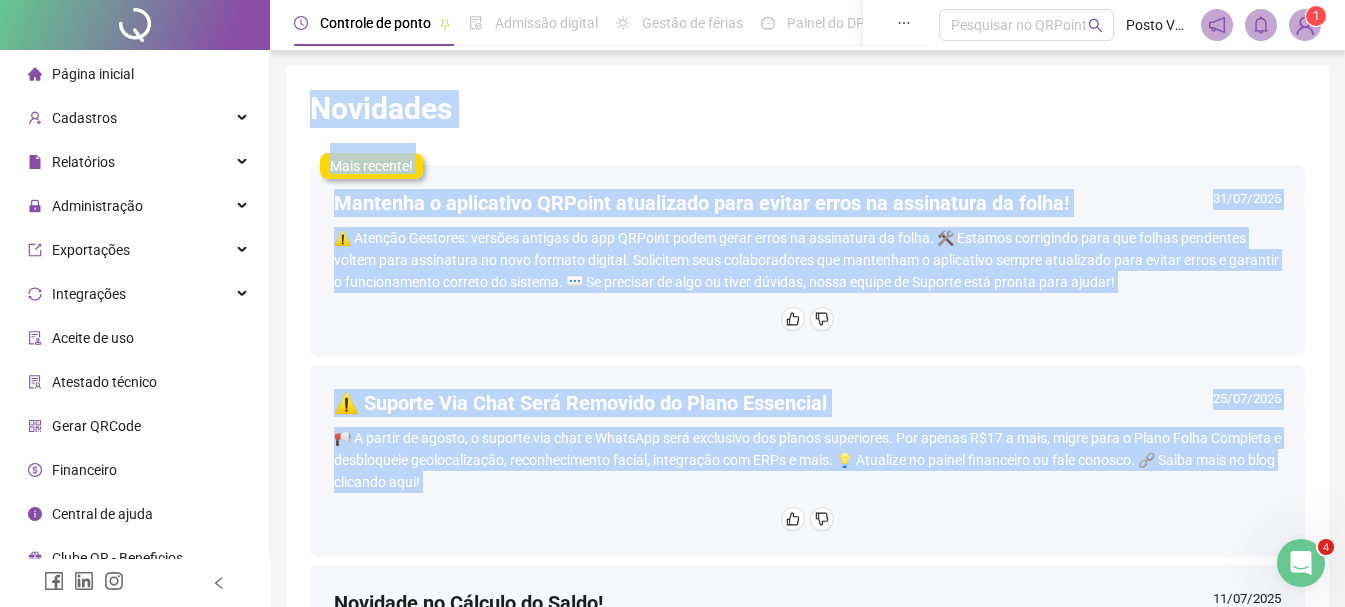 drag, startPoint x: 317, startPoint y: 111, endPoint x: 1010, endPoint y: 559, distance: 825.1988 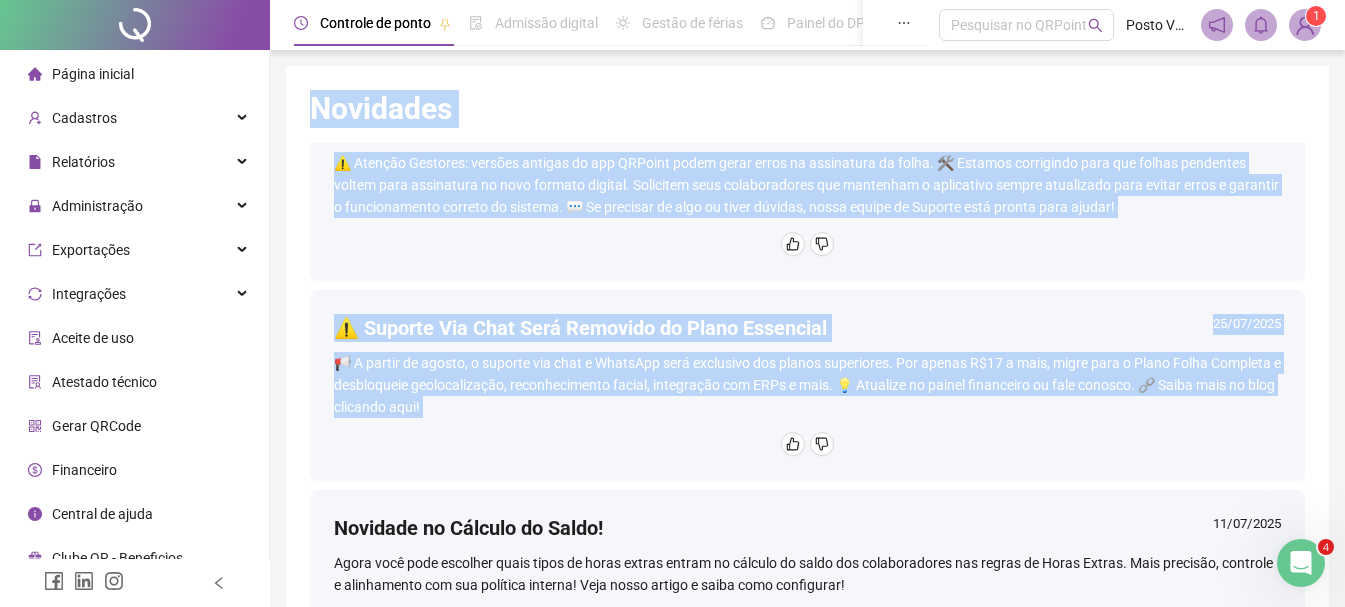 scroll, scrollTop: 200, scrollLeft: 0, axis: vertical 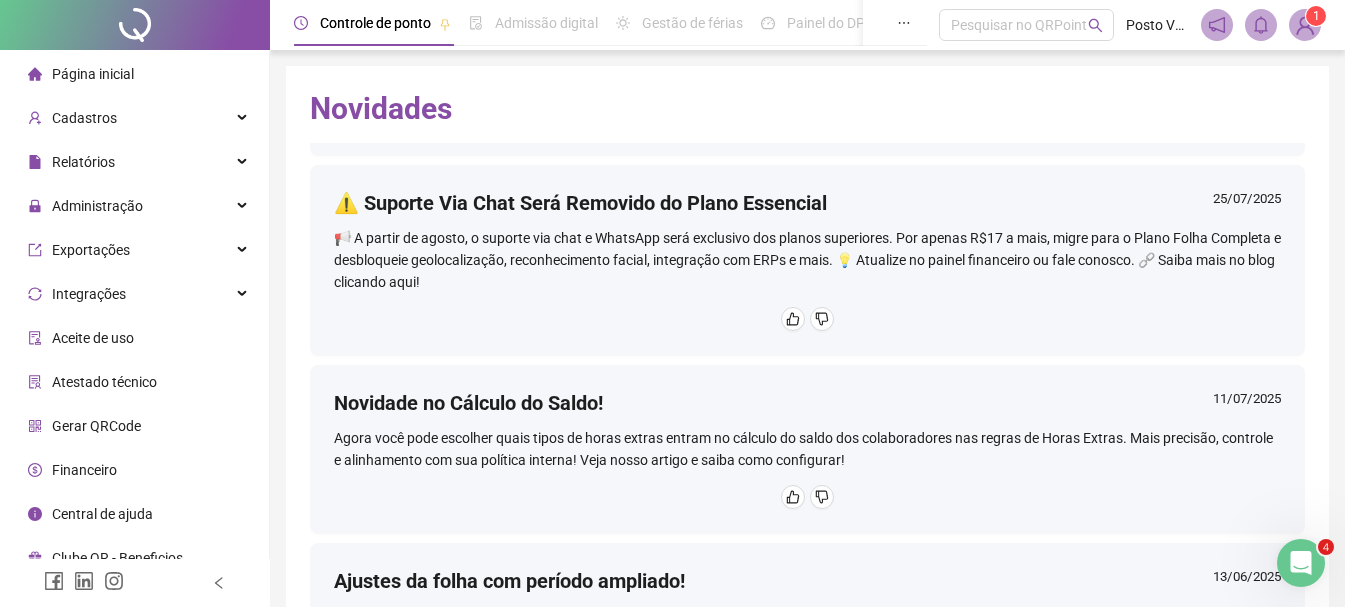 click on "Novidade no Cálculo do Saldo! [DATE] Agora você pode escolher quais tipos de horas extras entram no cálculo do saldo dos colaboradores nas regras de Horas Extras. Mais precisão, controle e alinhamento com sua política interna! Veja nosso artigo e saiba como configurar!" at bounding box center (807, 449) 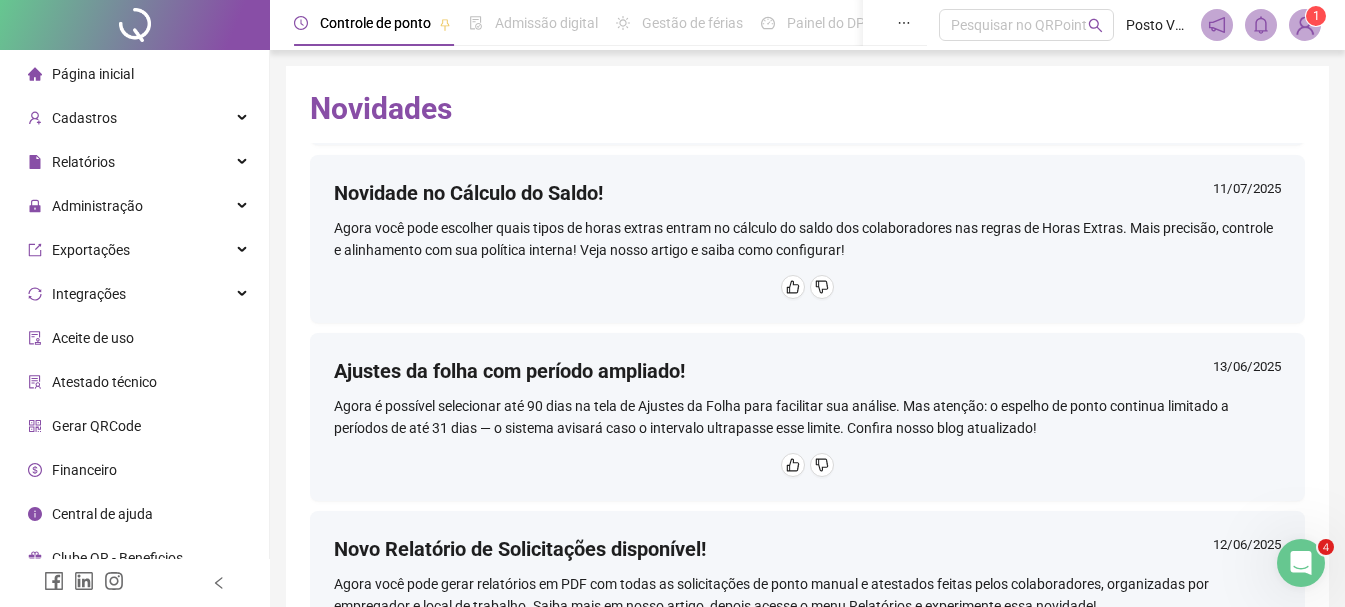 scroll, scrollTop: 400, scrollLeft: 0, axis: vertical 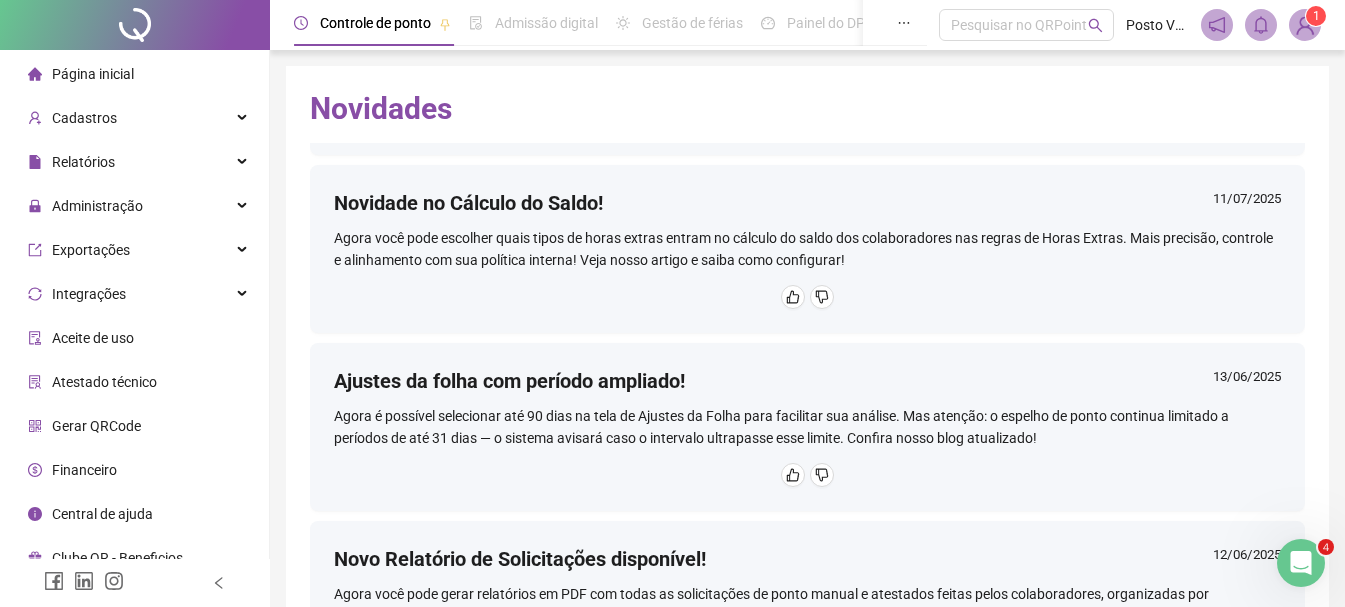click on "Agora você pode escolher quais tipos de horas extras entram no cálculo do saldo dos colaboradores nas regras de Horas Extras. Mais precisão, controle e alinhamento com sua política interna! Veja nosso artigo e saiba como configurar!" at bounding box center (807, 249) 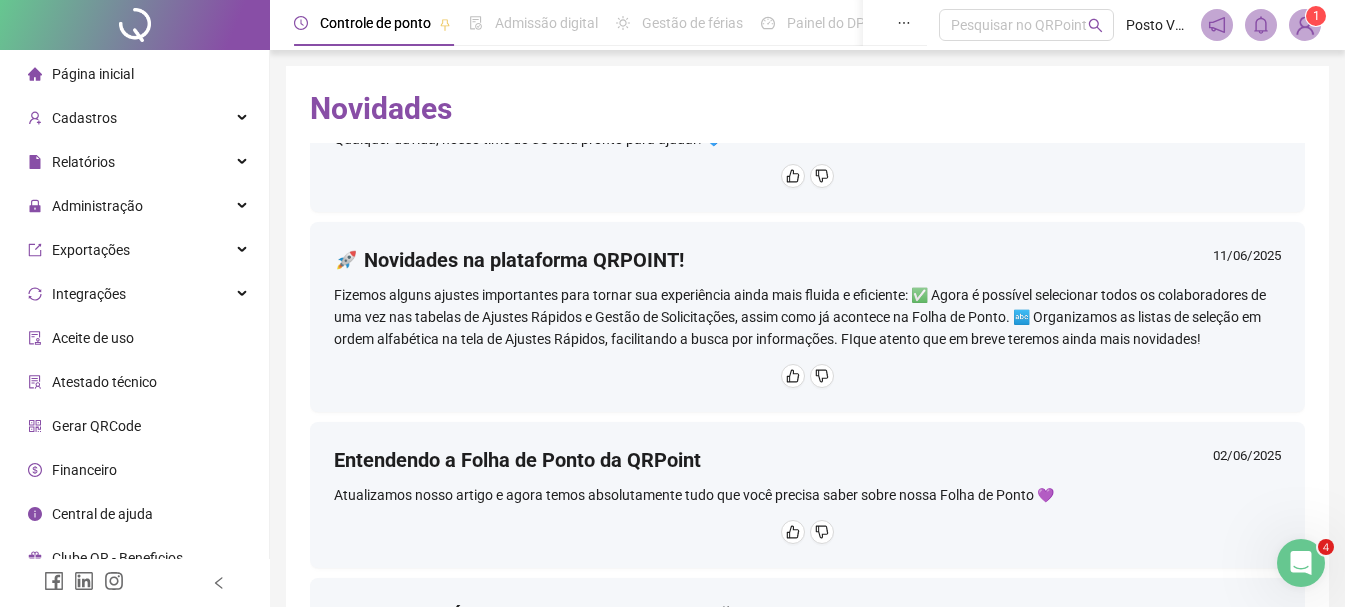 scroll, scrollTop: 1305, scrollLeft: 0, axis: vertical 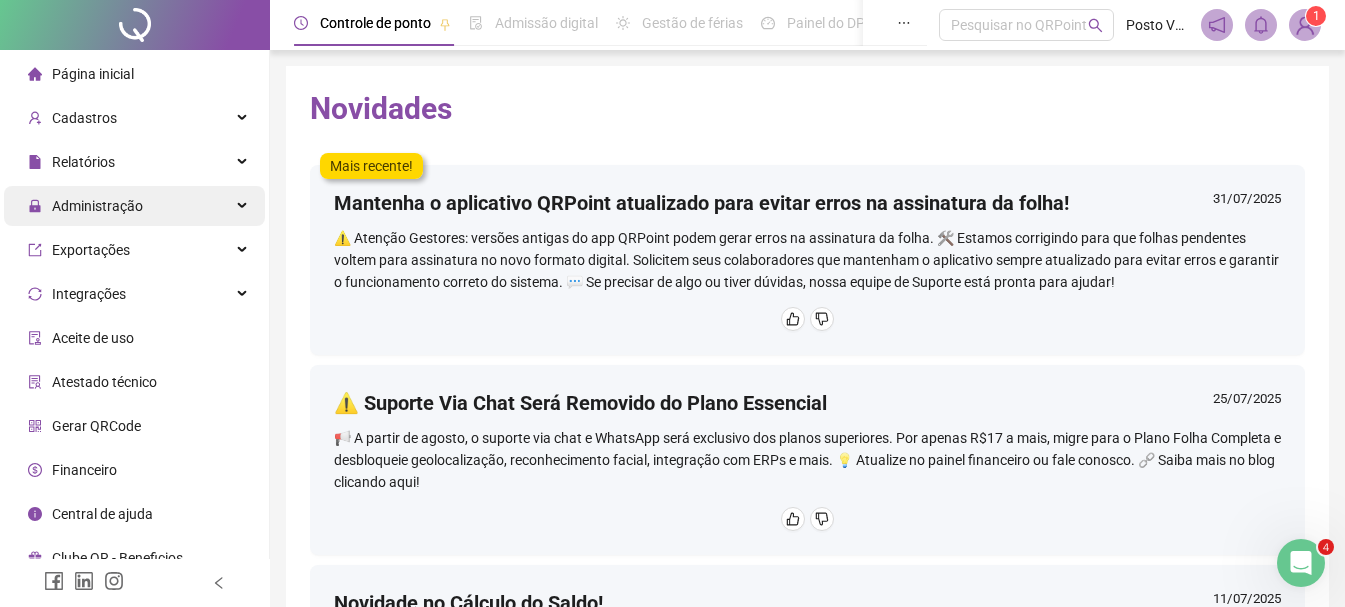 click on "Administração" at bounding box center (85, 206) 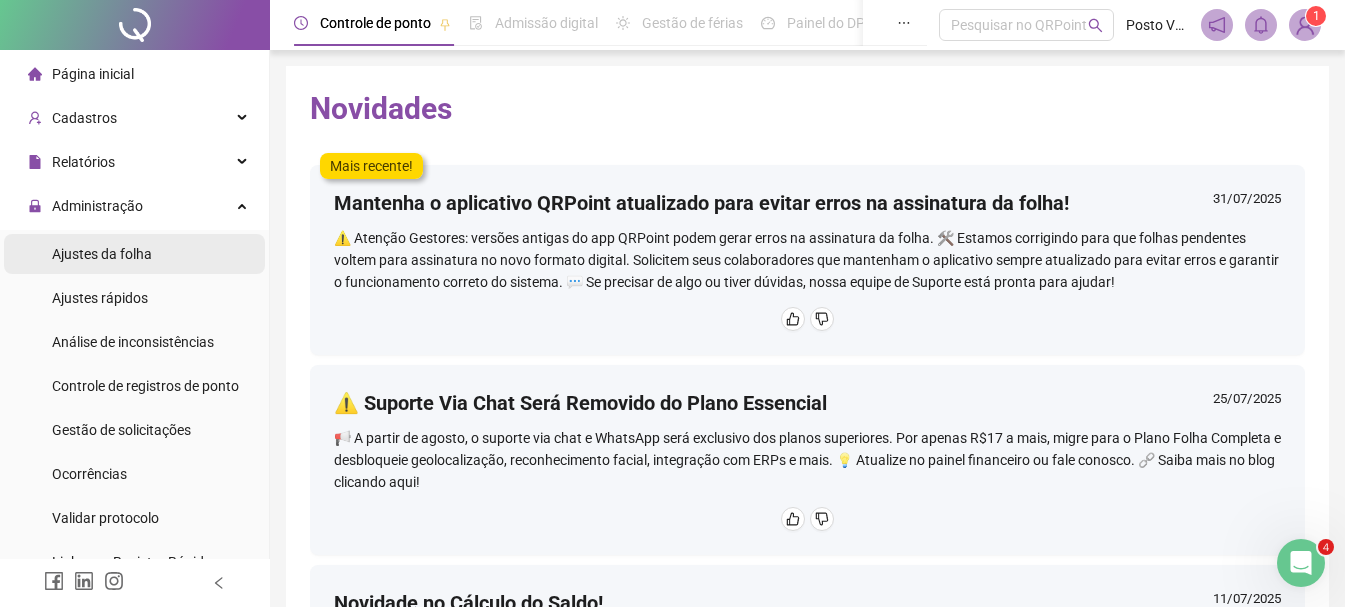 click on "Ajustes da folha" at bounding box center (102, 254) 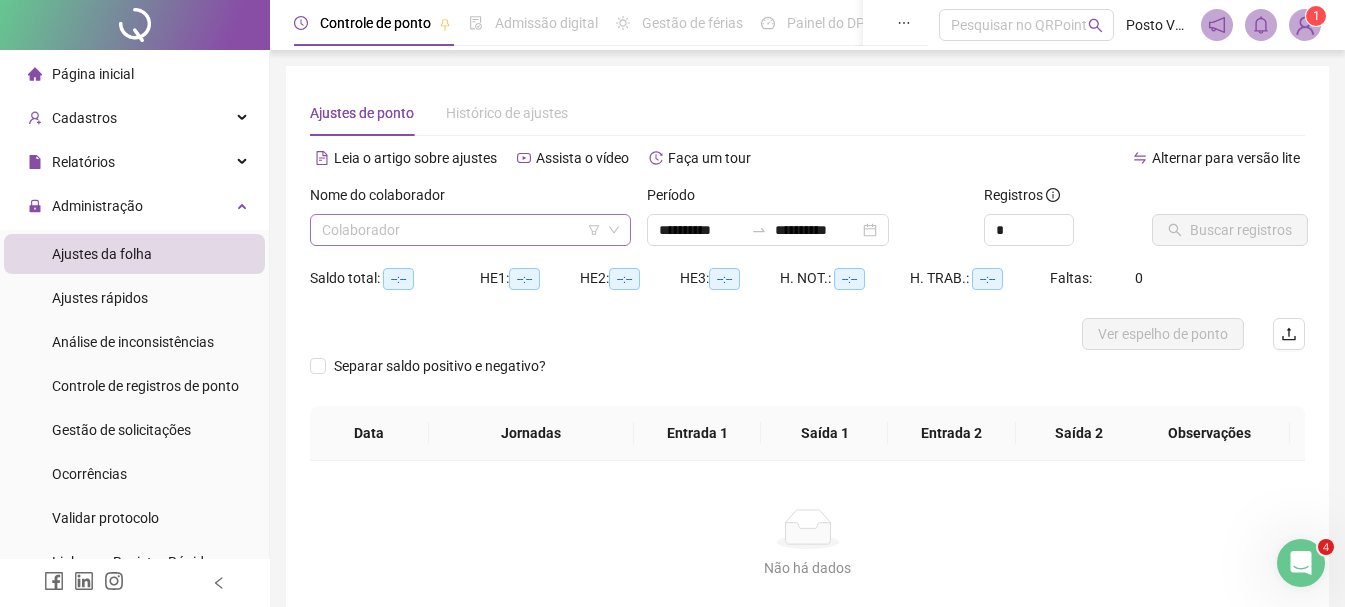 click at bounding box center (461, 230) 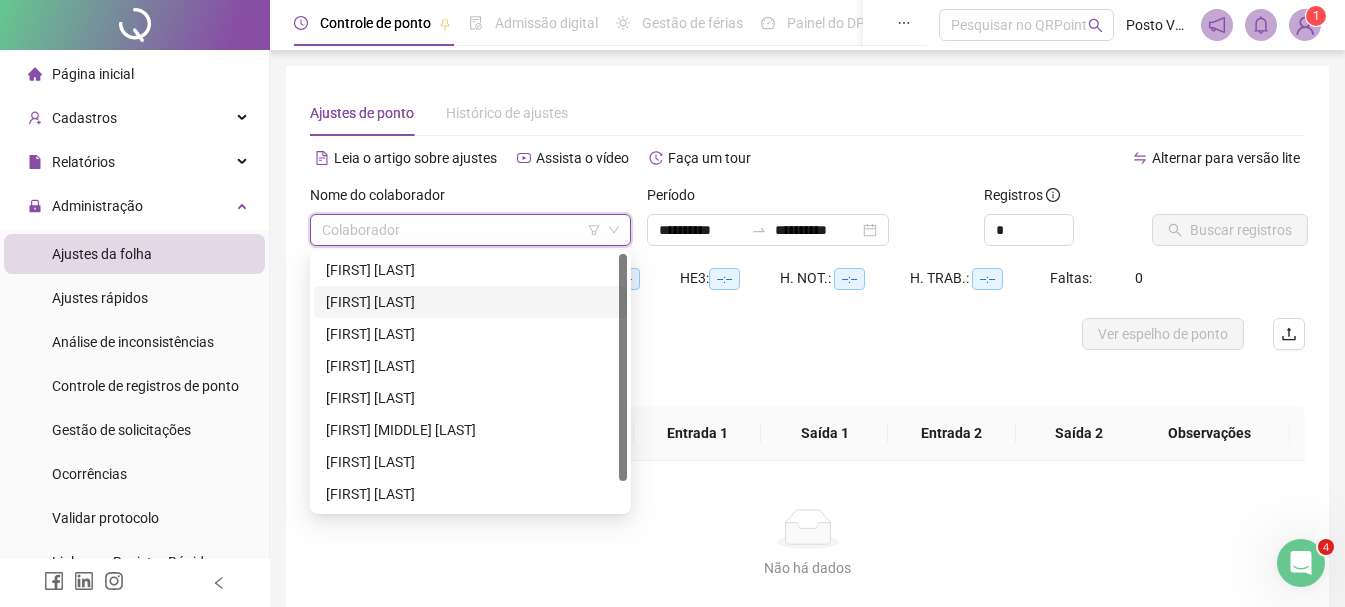 click on "[FIRST] [LAST]" at bounding box center (470, 302) 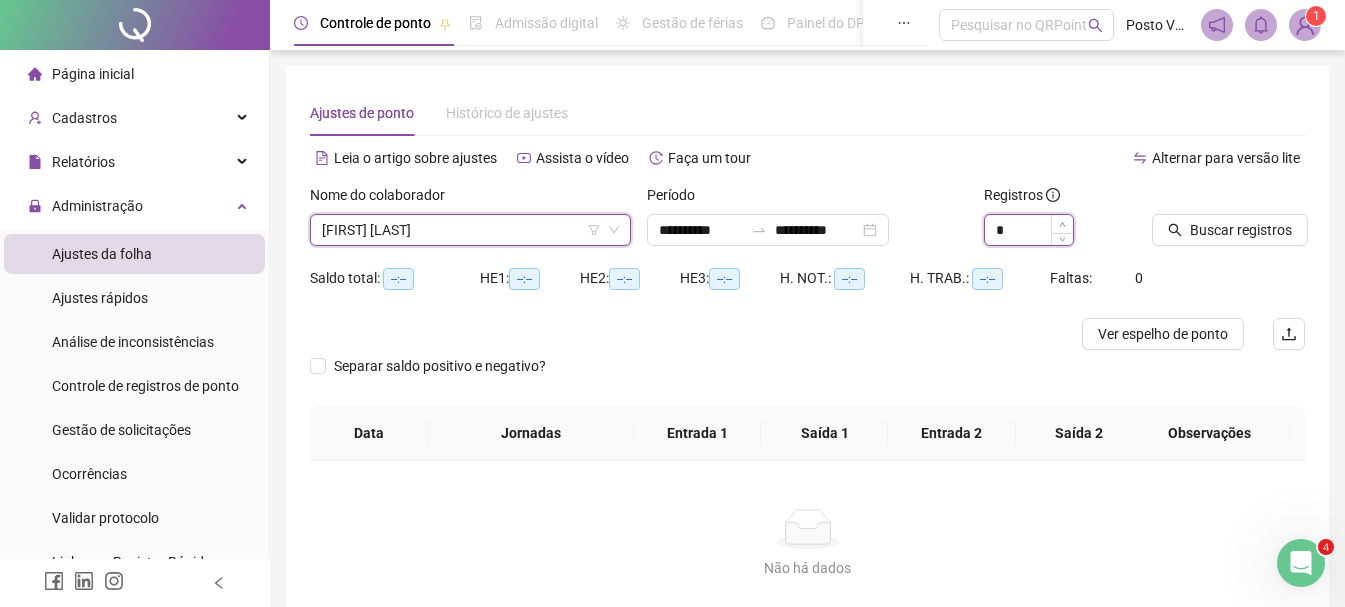 click at bounding box center (1062, 224) 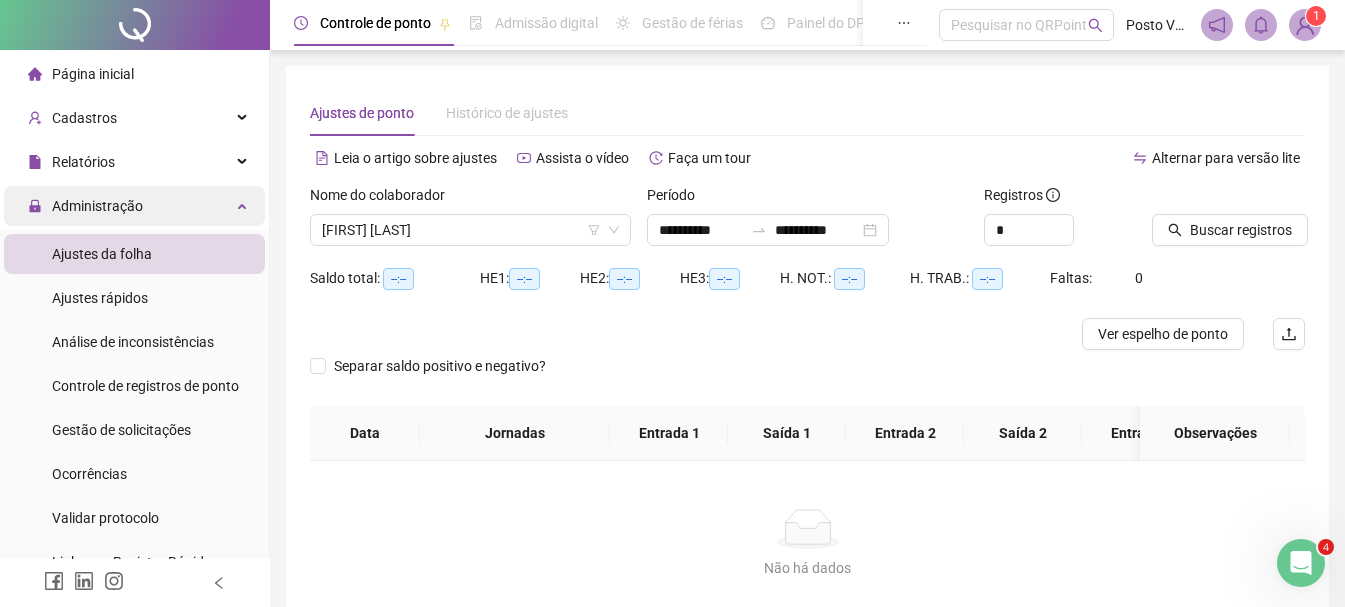 click on "Administração" at bounding box center [97, 206] 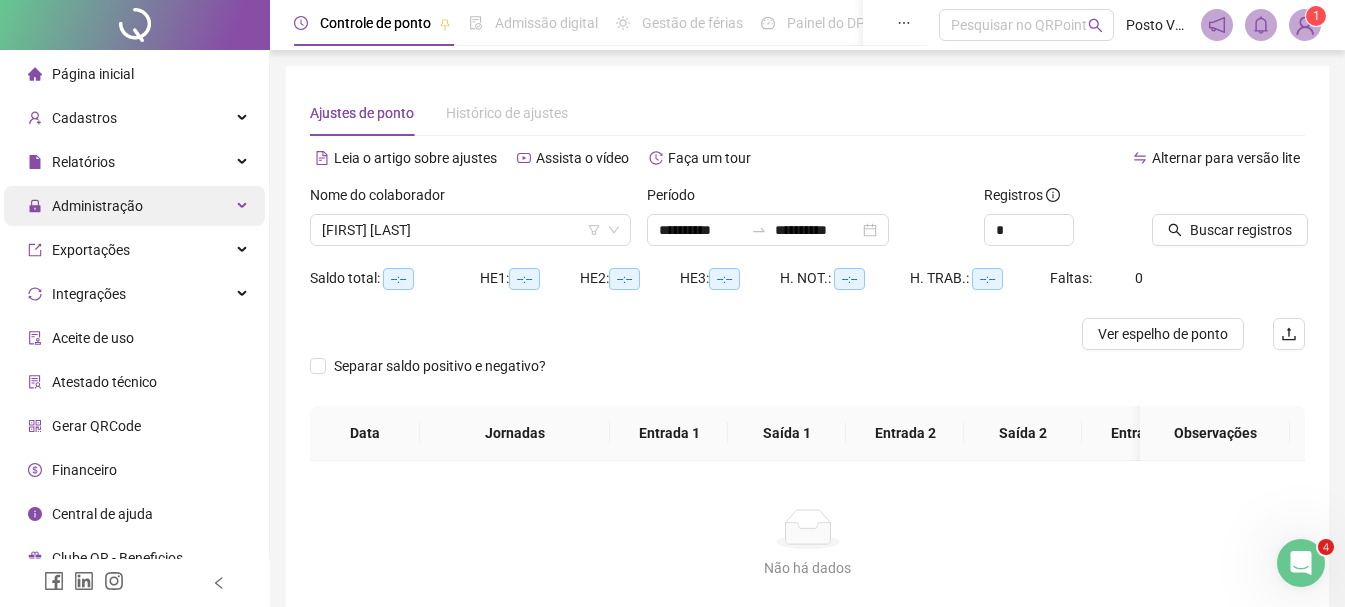 click on "Administração" at bounding box center (97, 206) 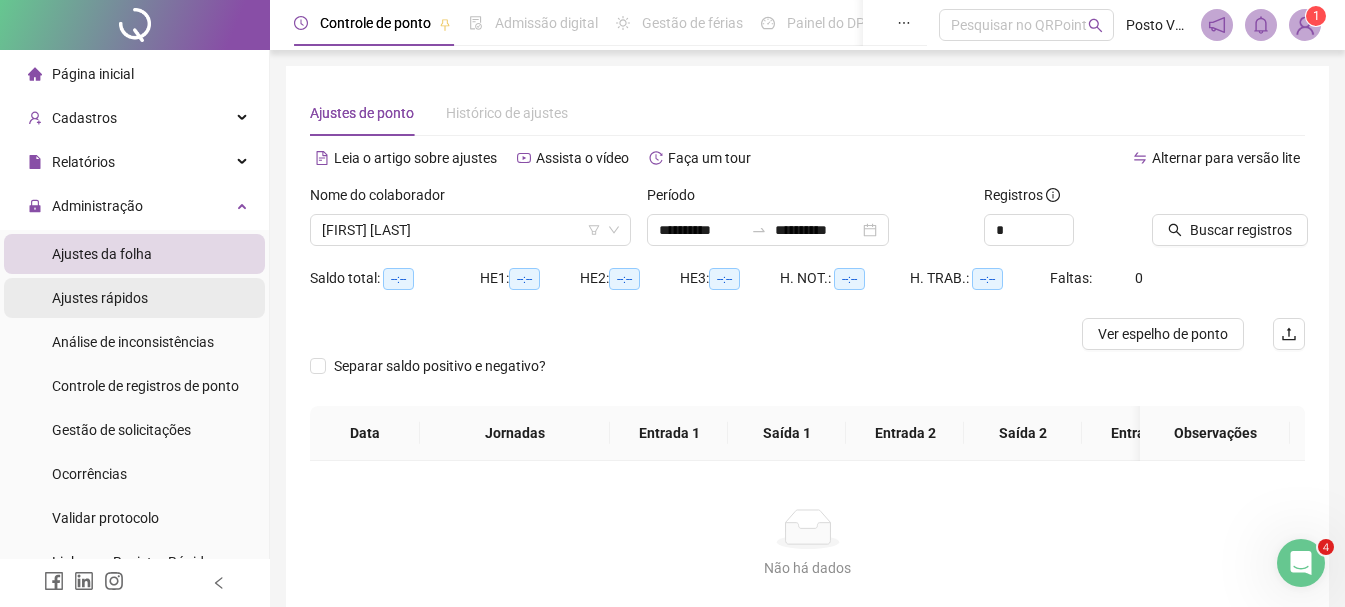 click on "Ajustes rápidos" at bounding box center (100, 298) 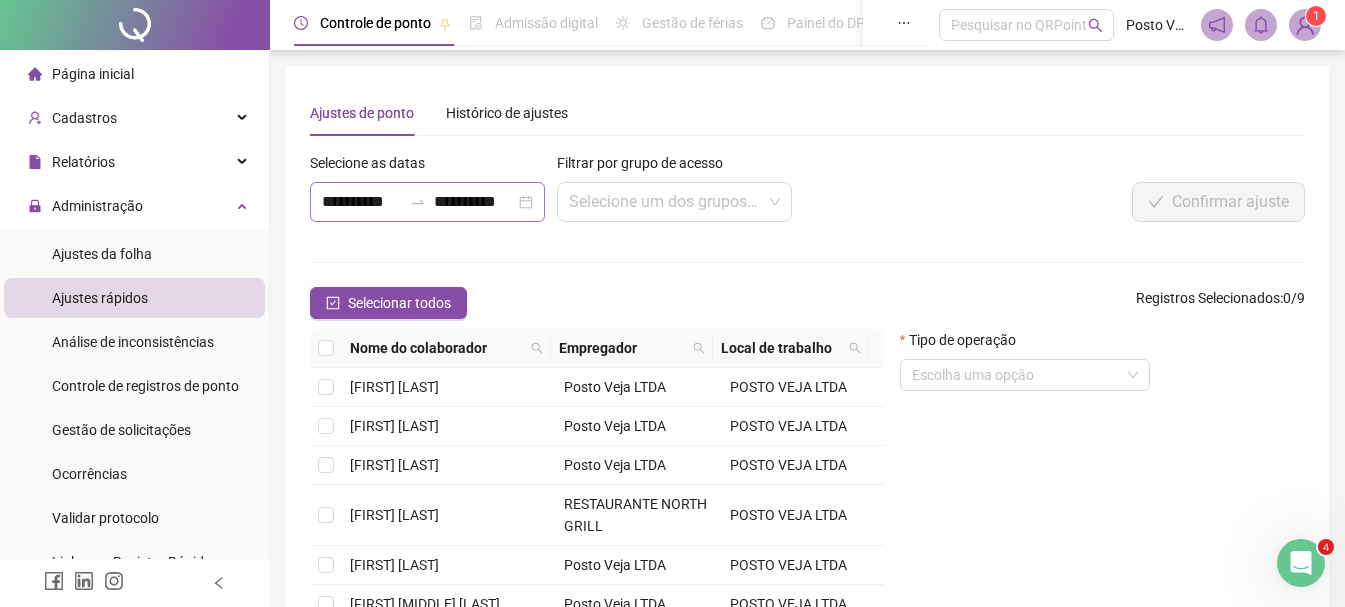 click on "**********" at bounding box center [427, 202] 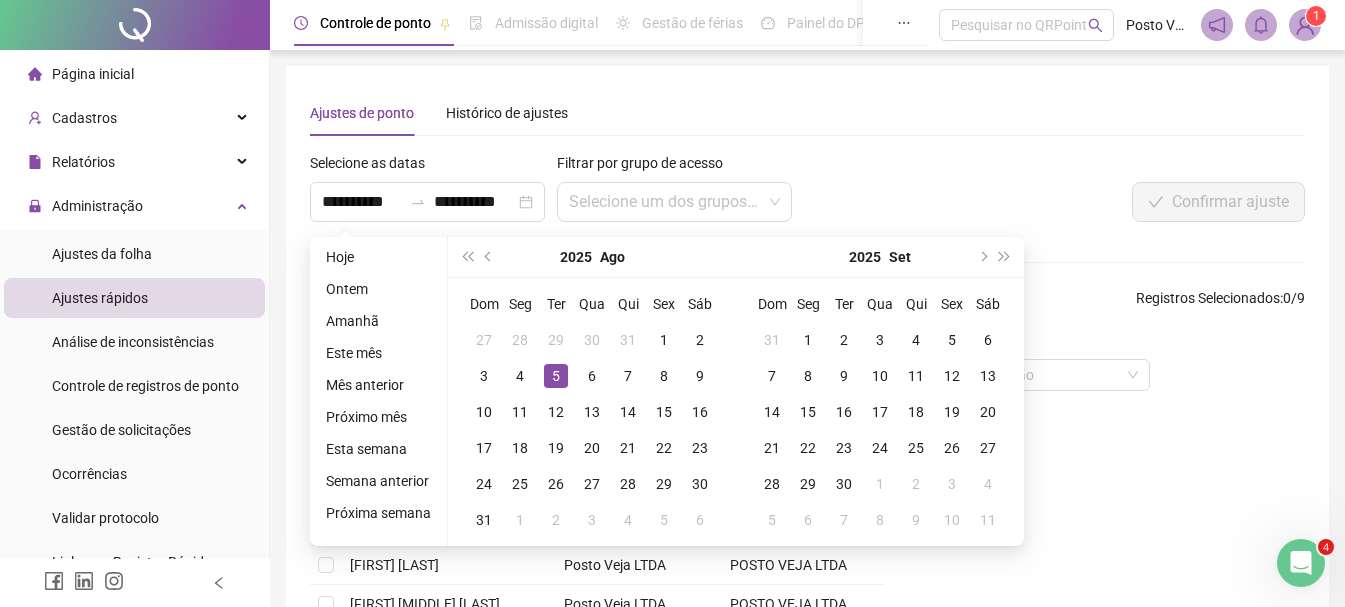 scroll, scrollTop: 0, scrollLeft: 0, axis: both 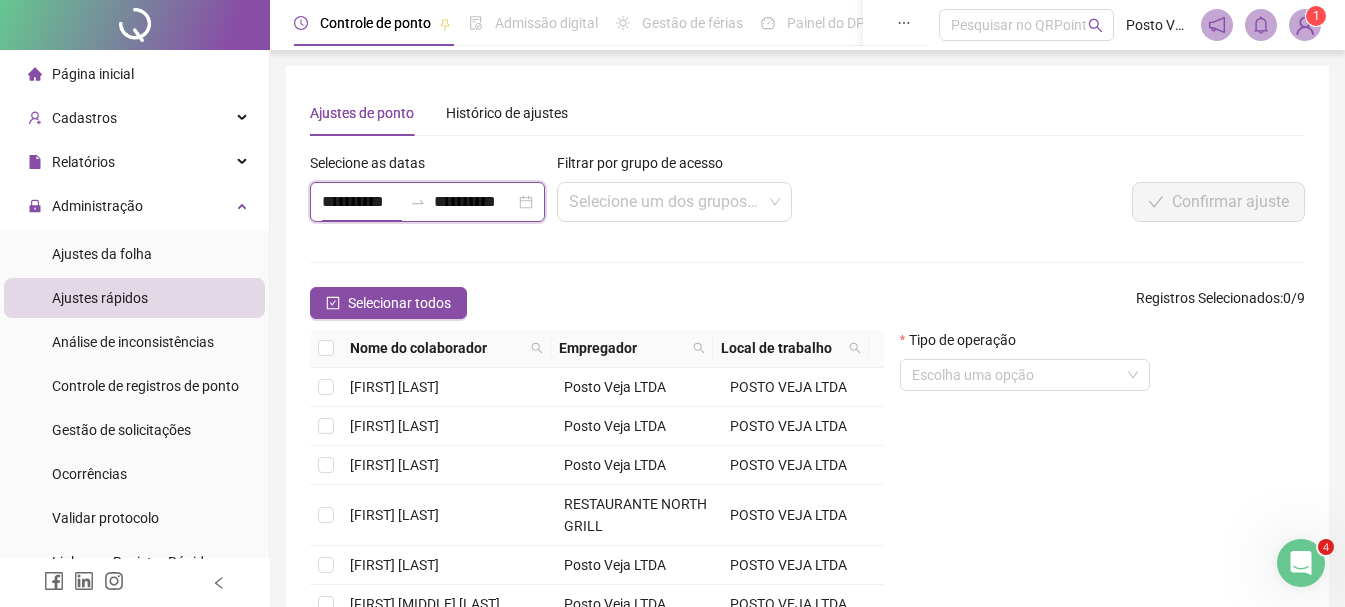 click on "**********" at bounding box center [427, 202] 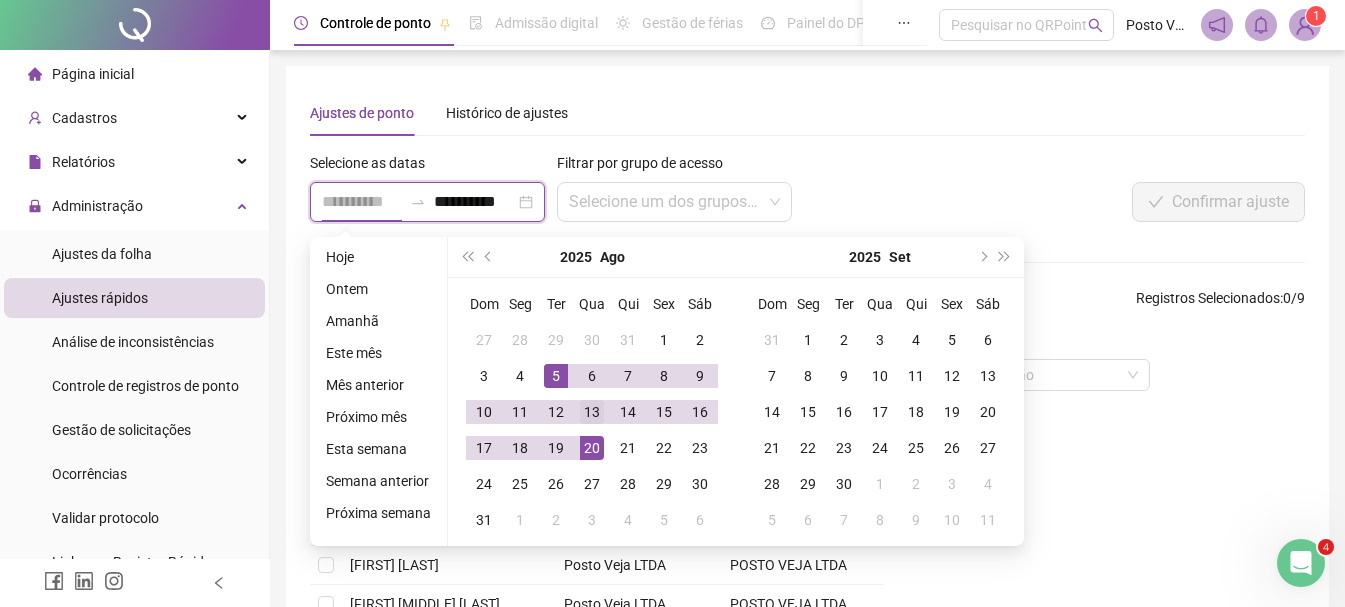 type on "**********" 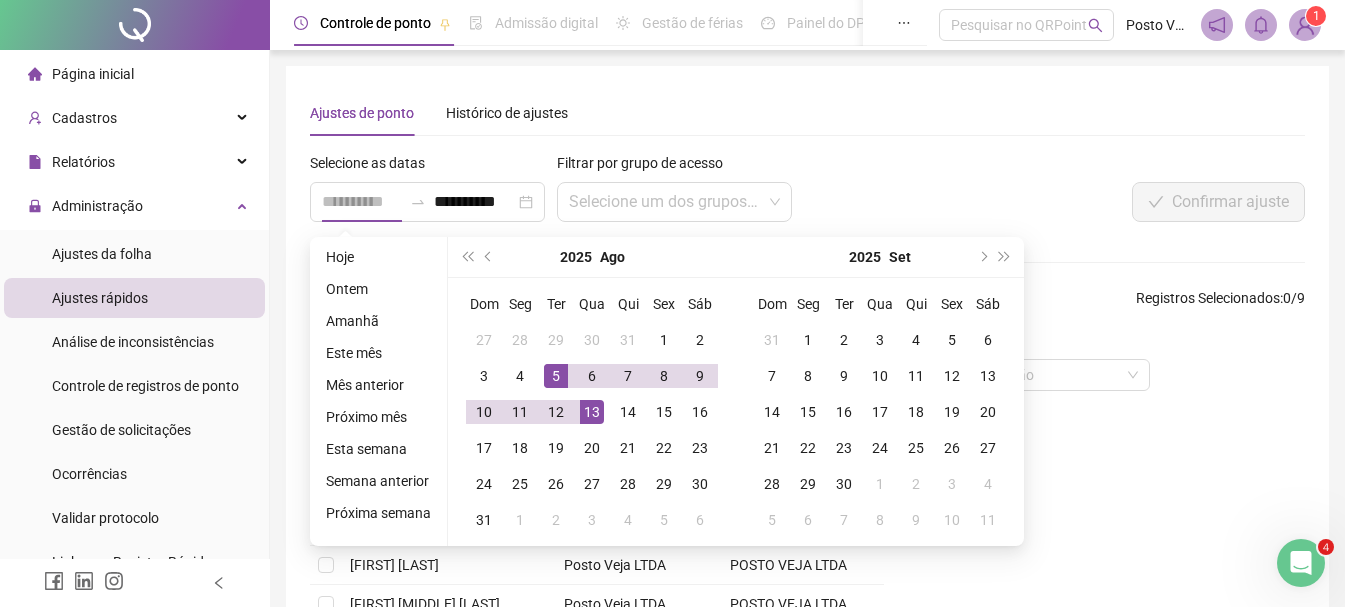 click on "13" at bounding box center [592, 412] 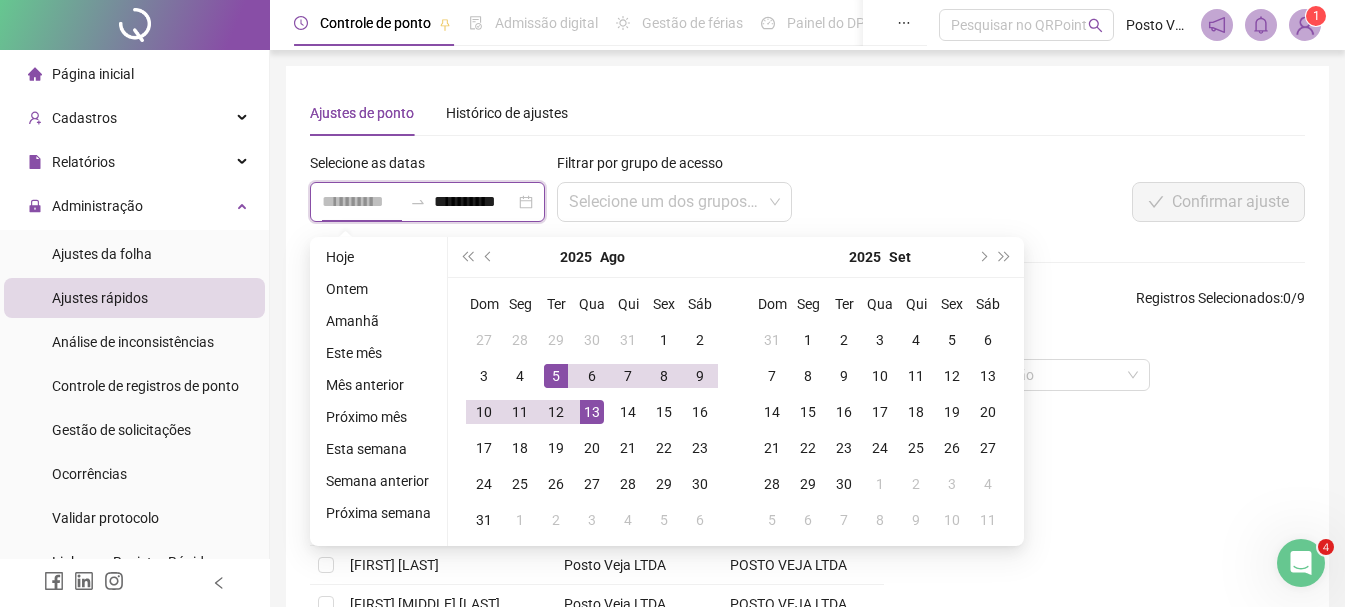 scroll, scrollTop: 0, scrollLeft: 1, axis: horizontal 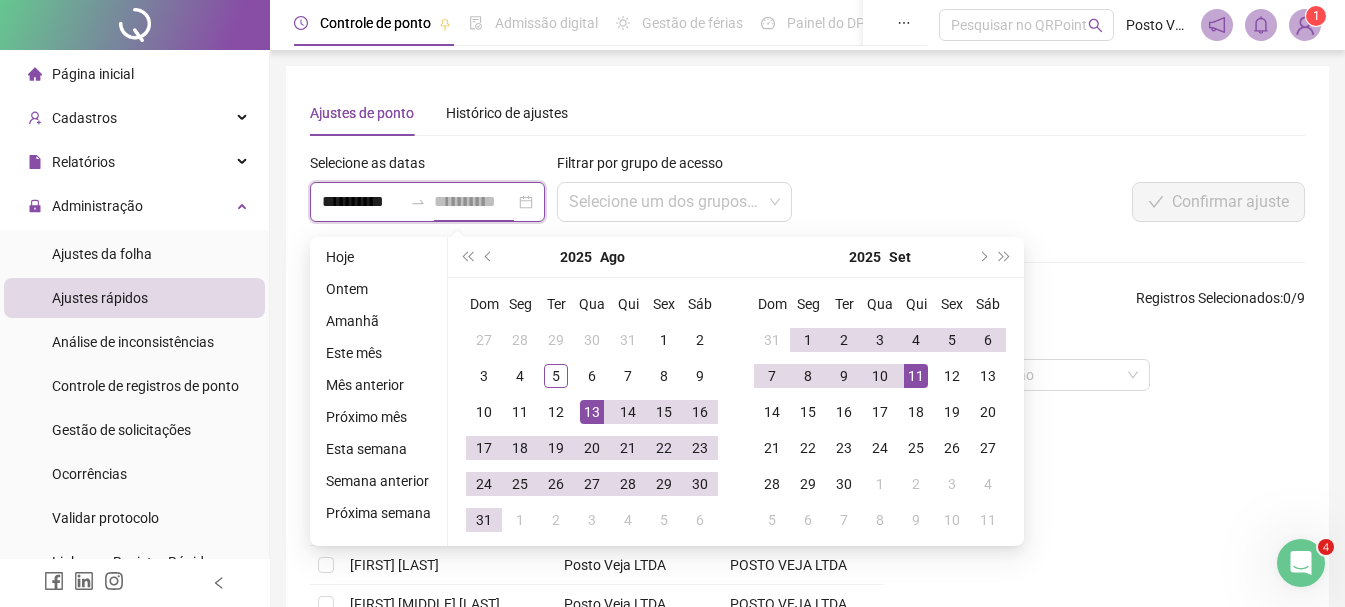 type on "**********" 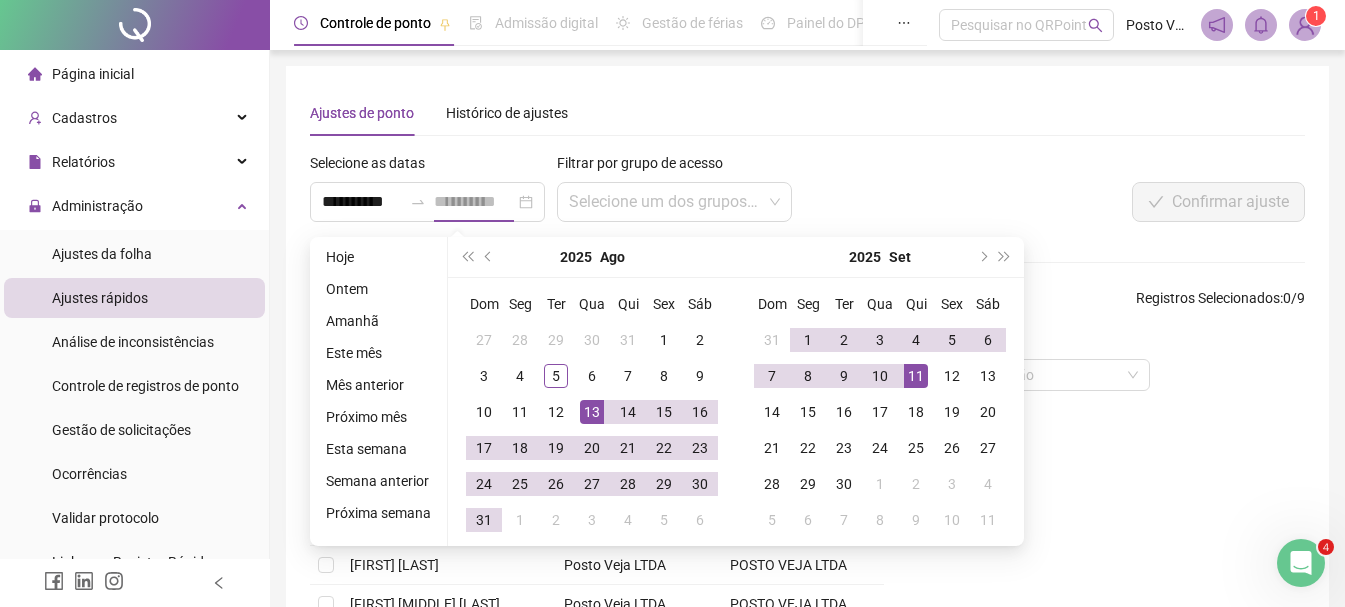 click on "11" at bounding box center (916, 376) 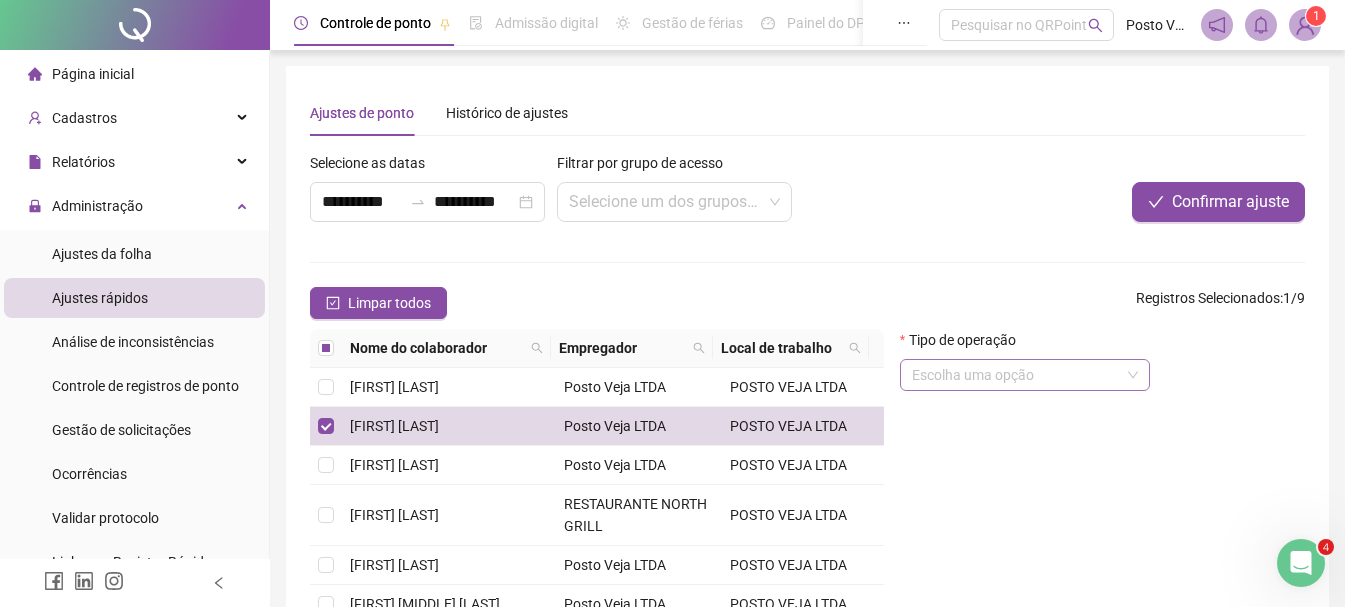 click at bounding box center (1016, 375) 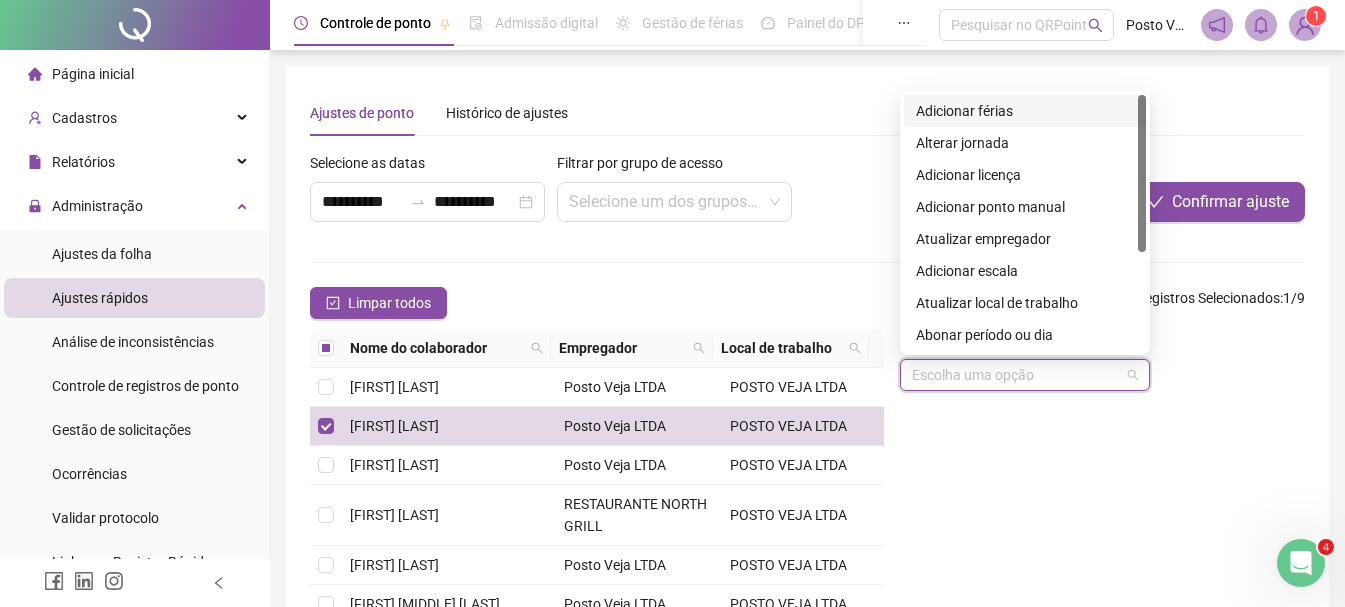 click on "Adicionar férias" at bounding box center [1025, 111] 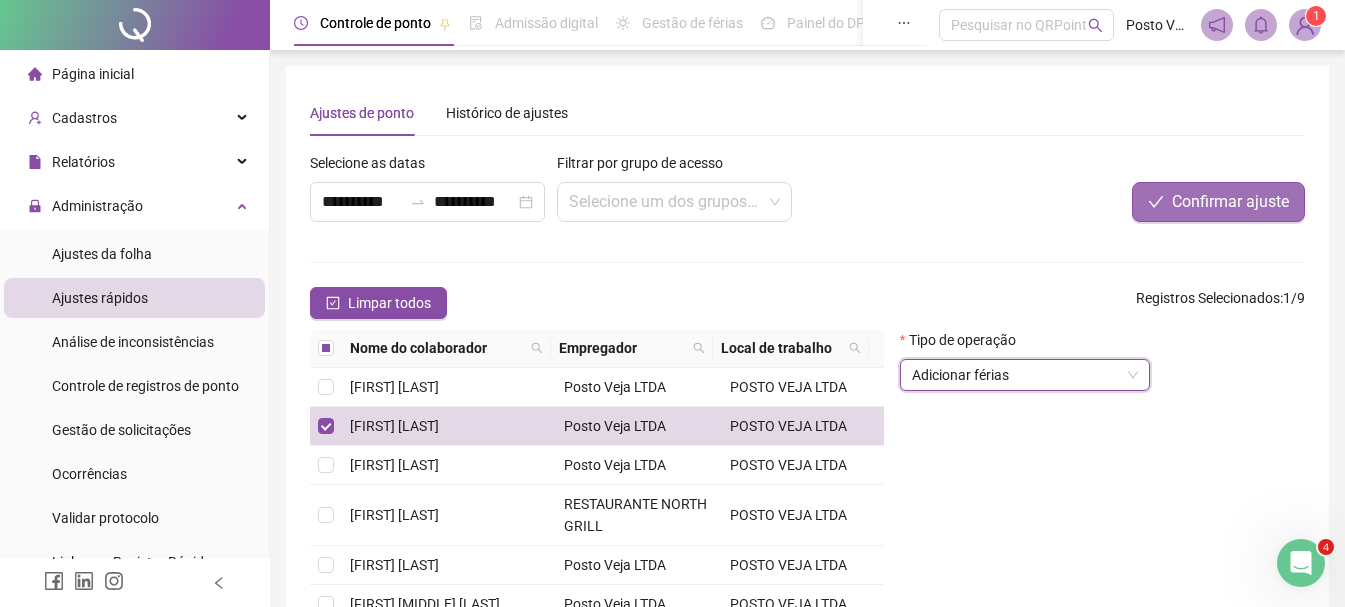 click on "Confirmar ajuste" at bounding box center (1230, 202) 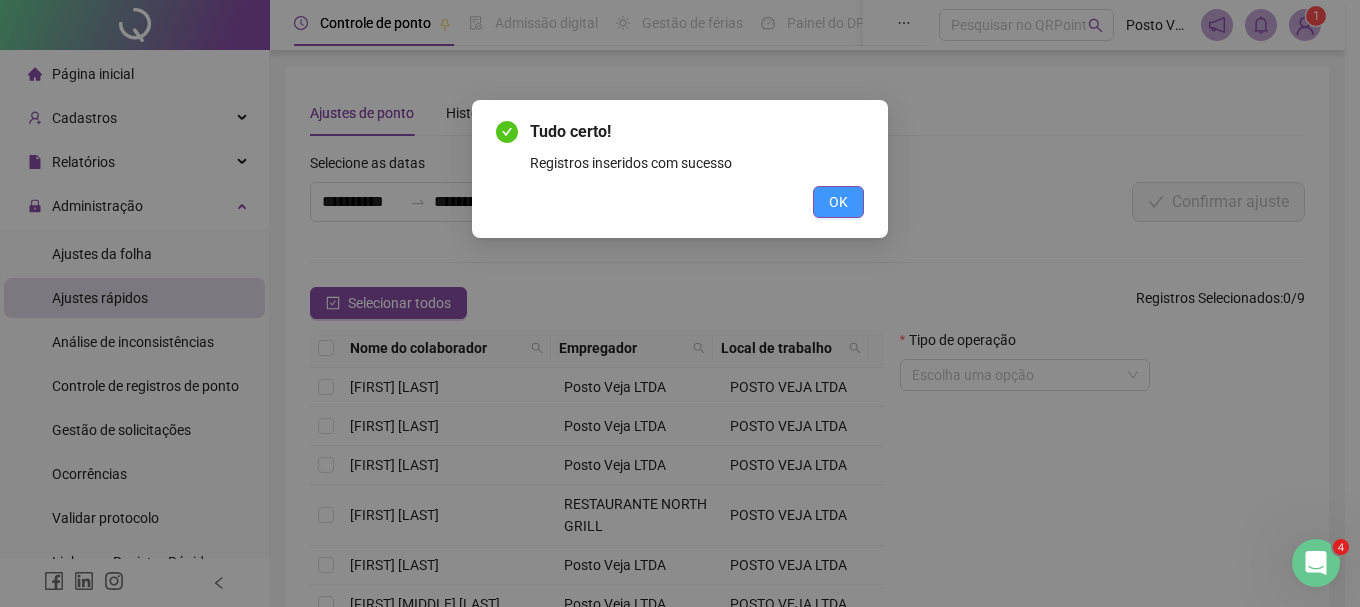 click on "OK" at bounding box center [838, 202] 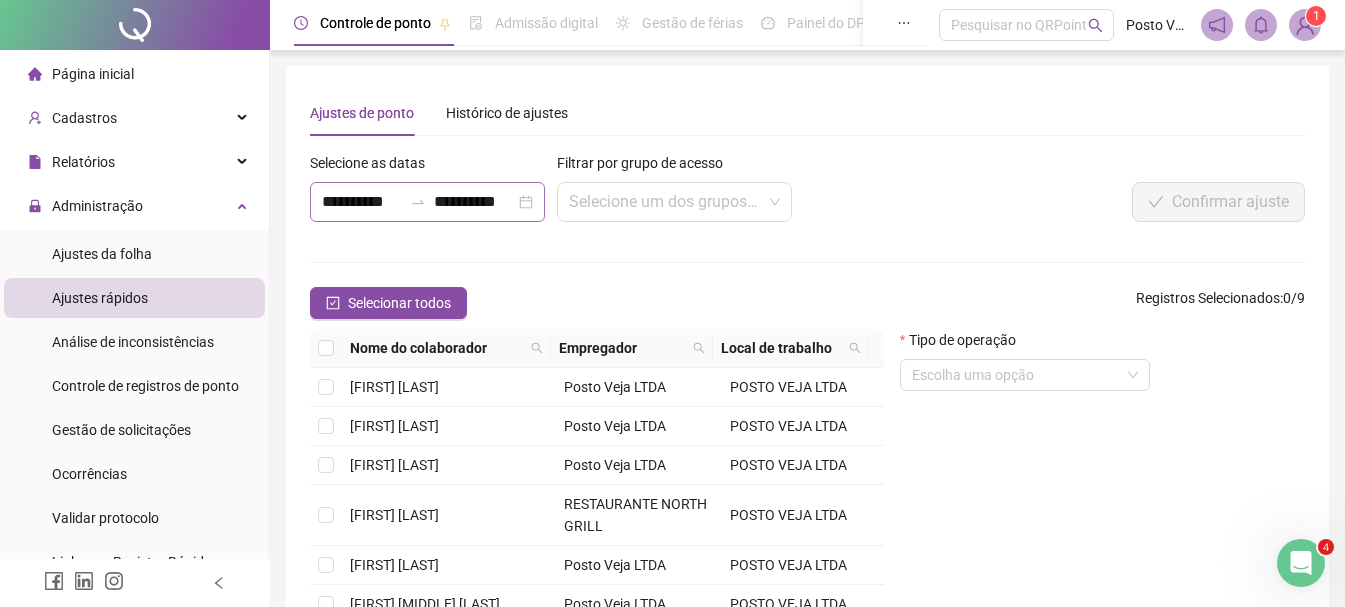 click on "**********" at bounding box center (427, 202) 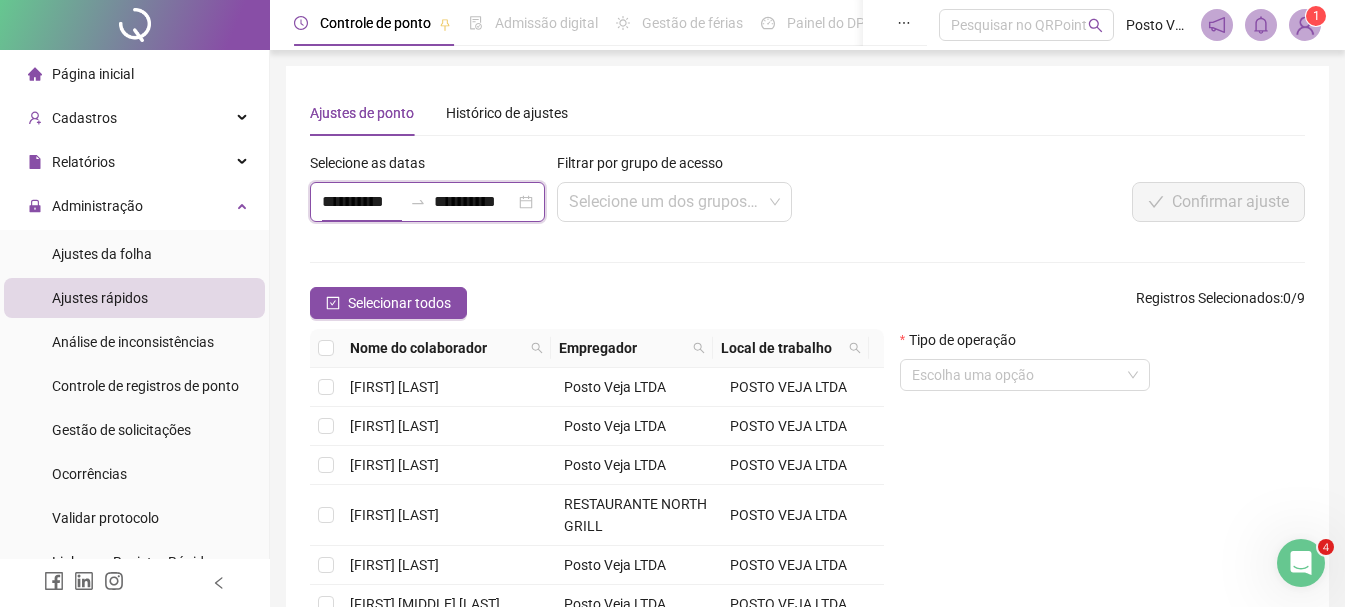 scroll, scrollTop: 0, scrollLeft: 1, axis: horizontal 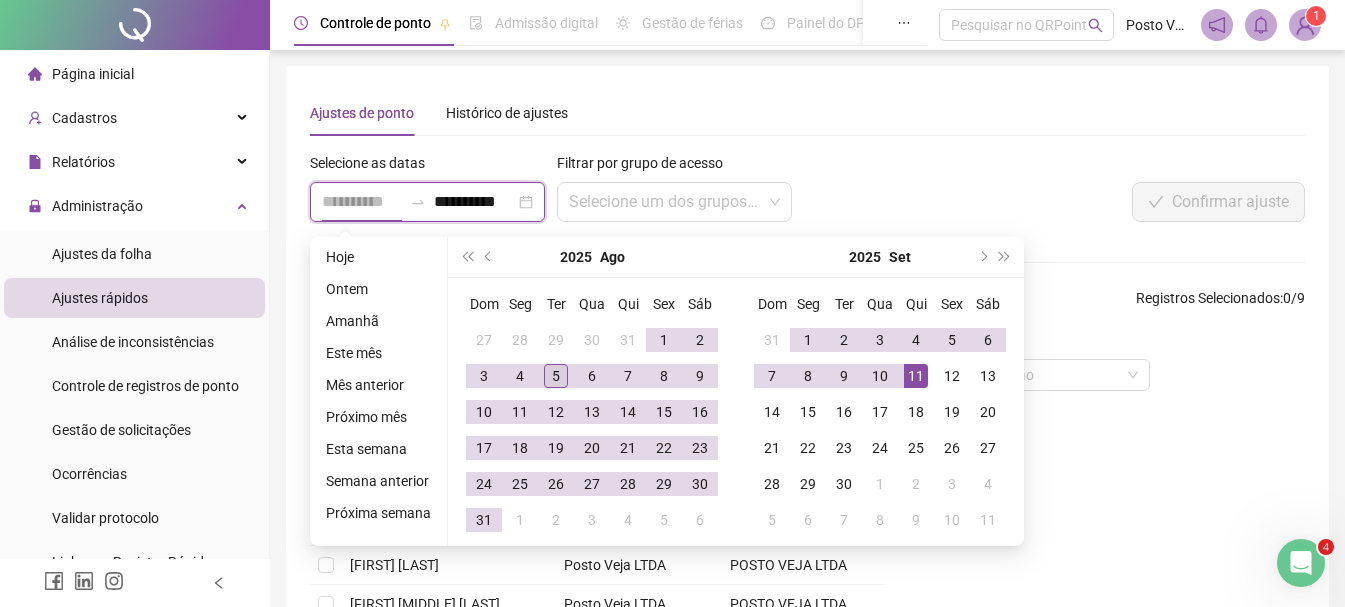 type on "**********" 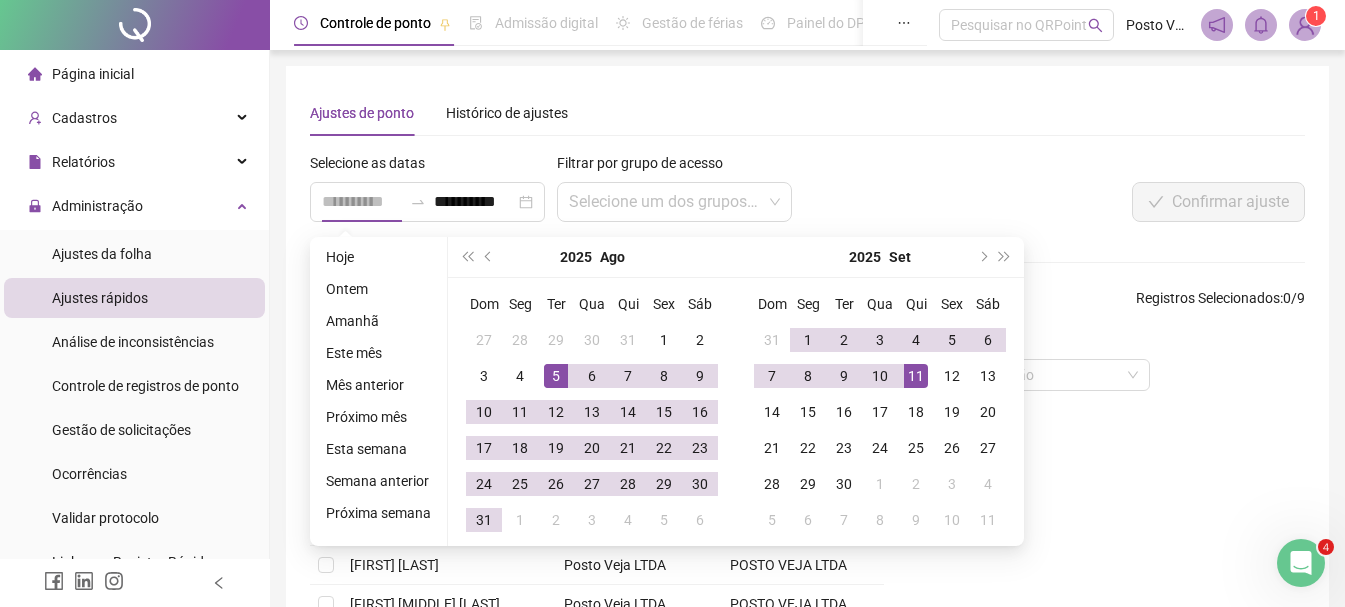 click on "5" at bounding box center [556, 376] 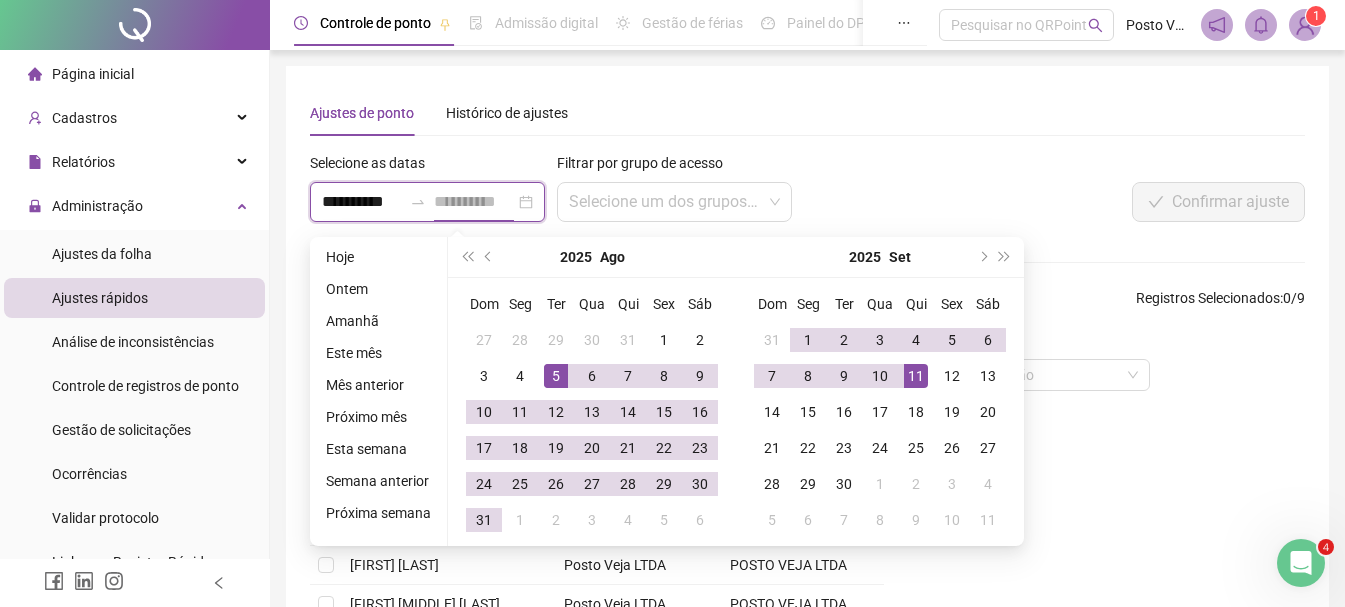 scroll, scrollTop: 0, scrollLeft: 0, axis: both 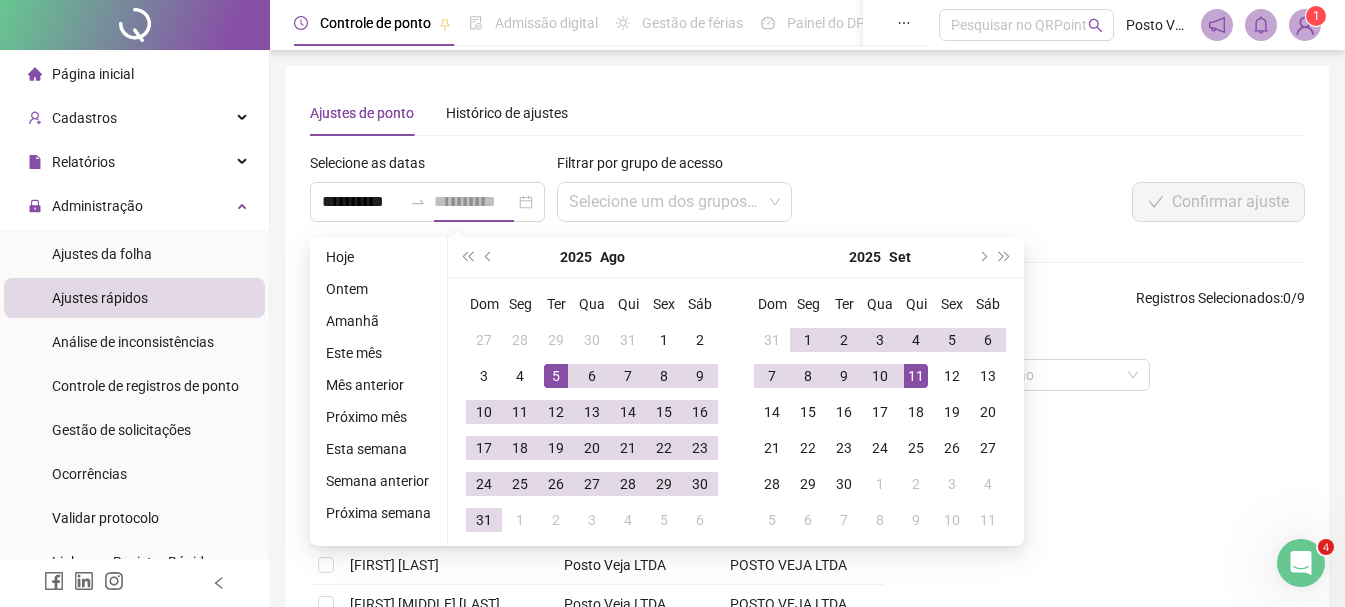 click on "5" at bounding box center (556, 376) 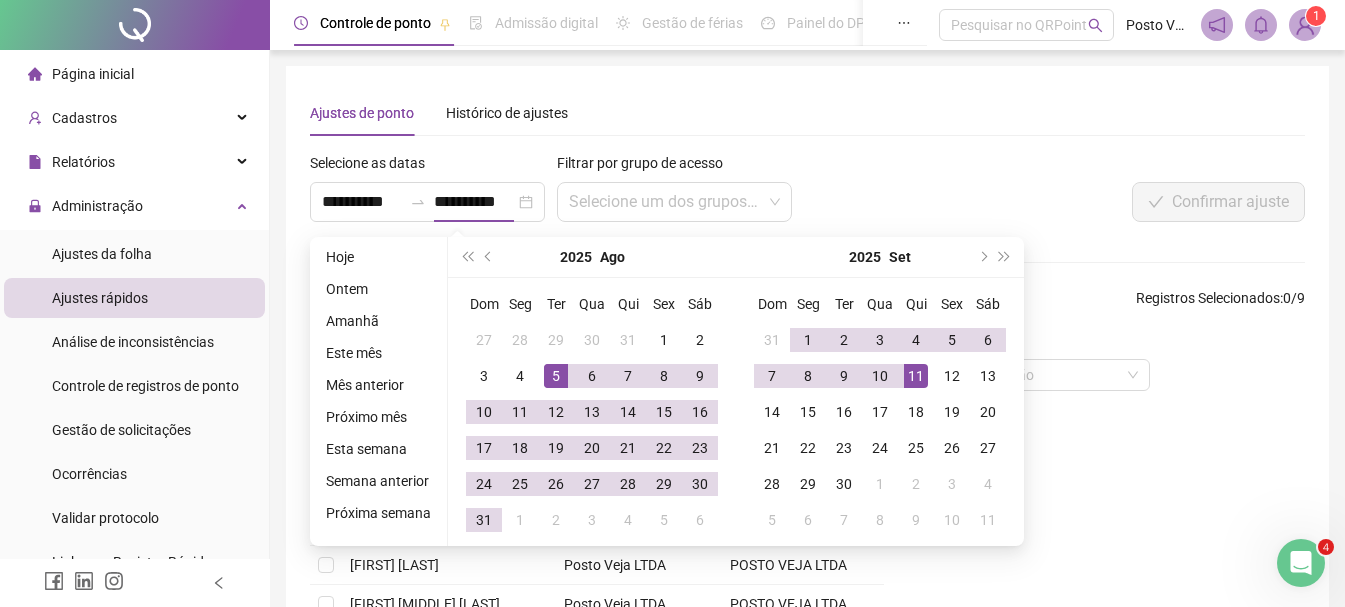 type on "**********" 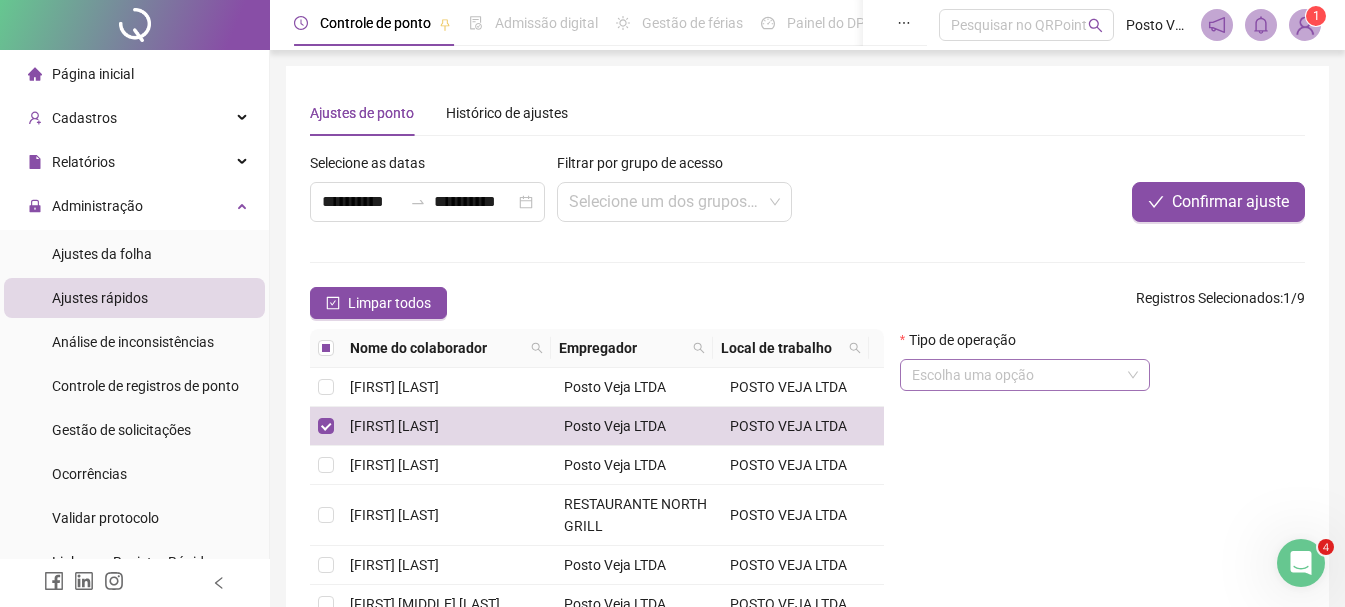 click at bounding box center (1016, 375) 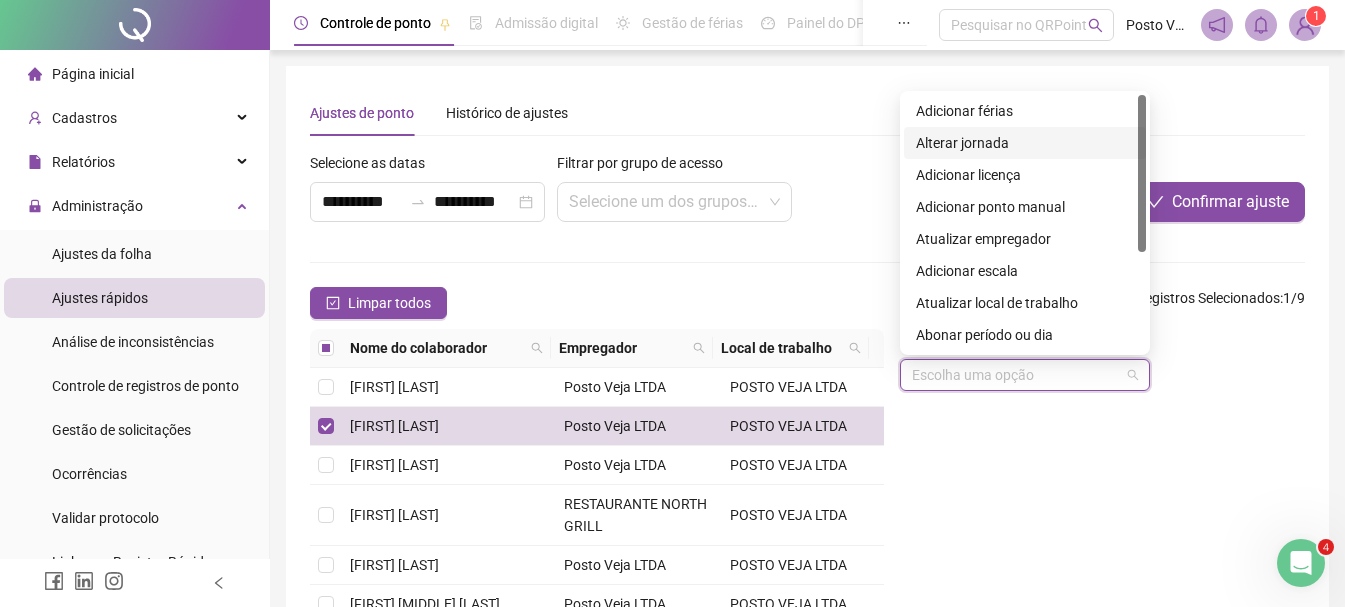 click on "Alterar jornada" at bounding box center (1025, 143) 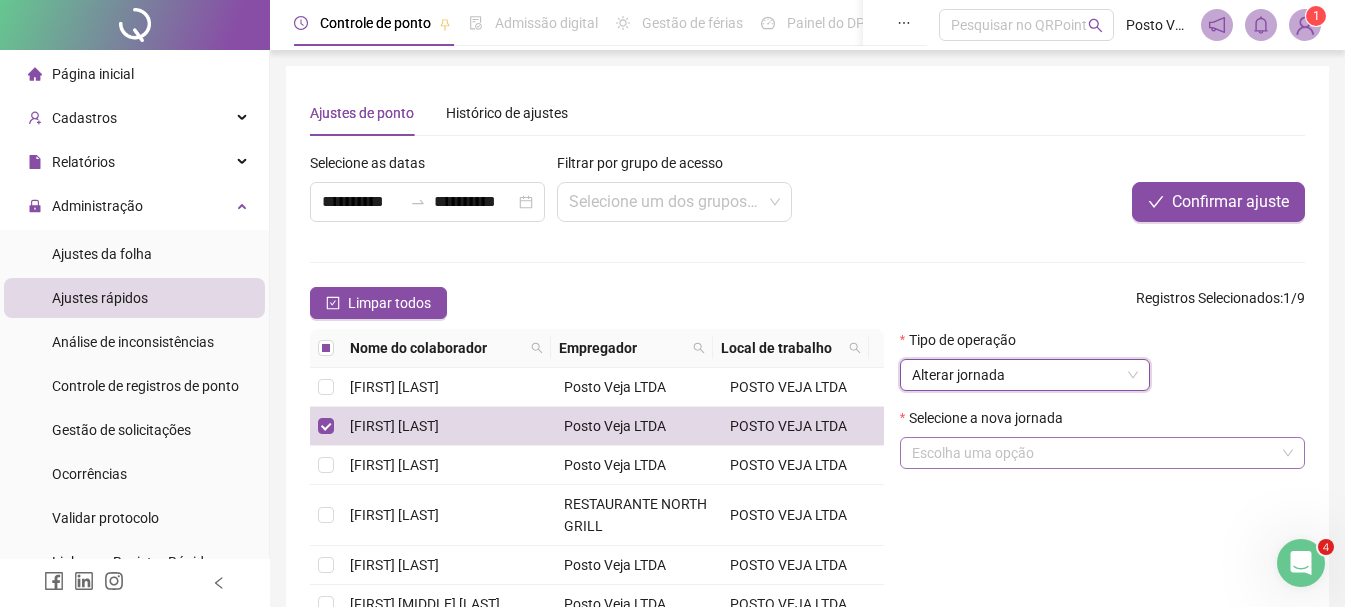click at bounding box center (1093, 453) 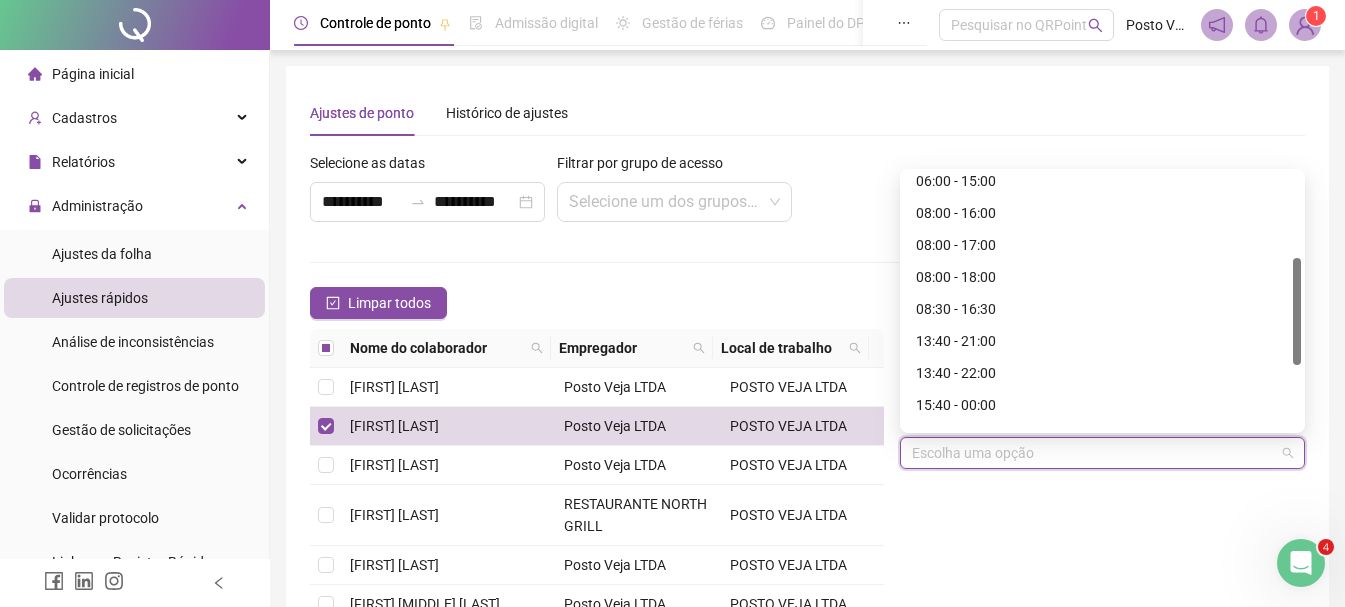 scroll, scrollTop: 352, scrollLeft: 0, axis: vertical 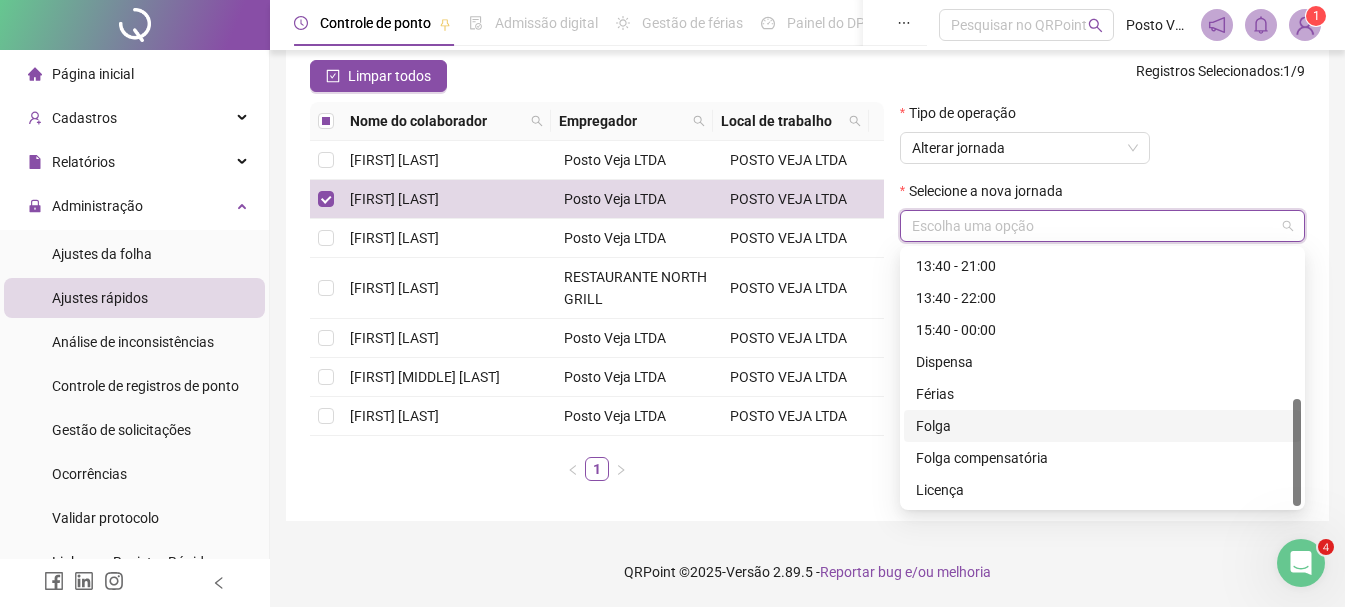 click on "Folga" at bounding box center [1102, 426] 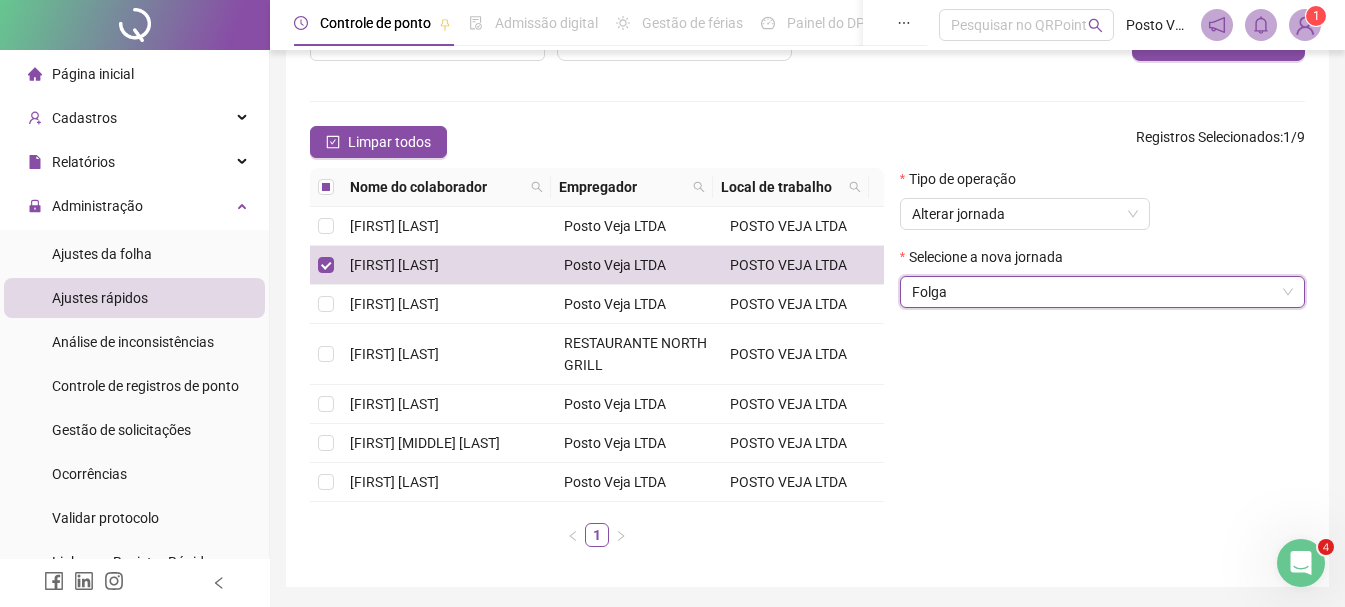 scroll, scrollTop: 127, scrollLeft: 0, axis: vertical 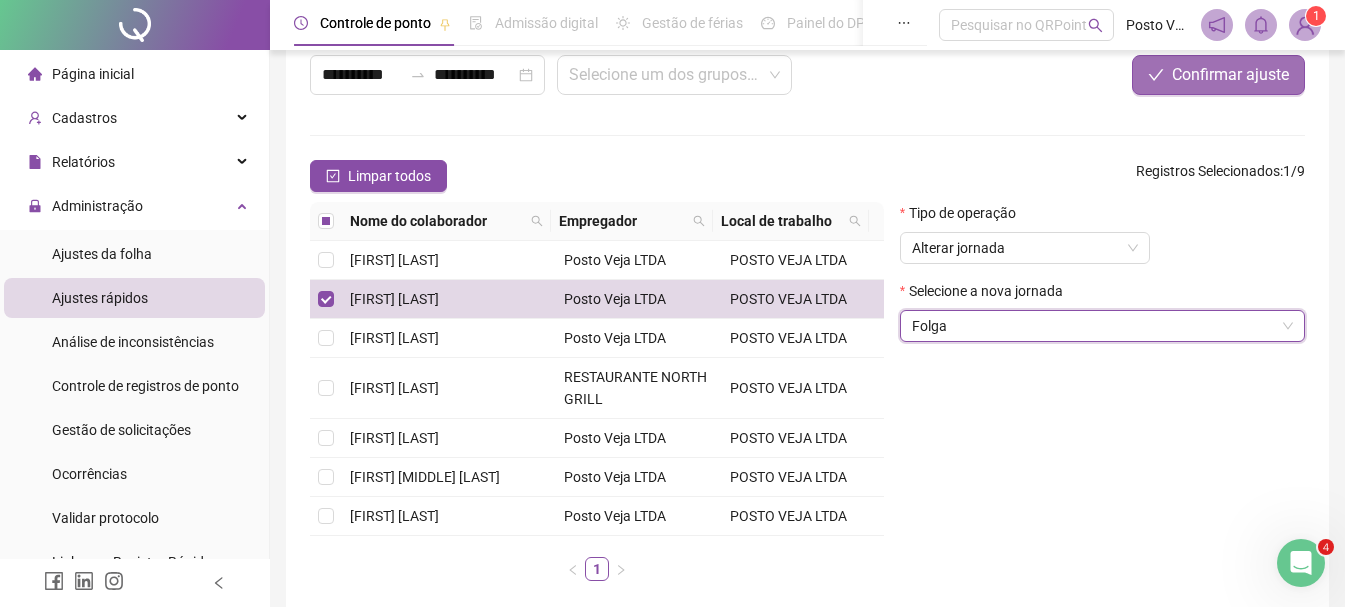 click on "Confirmar ajuste" at bounding box center (1230, 75) 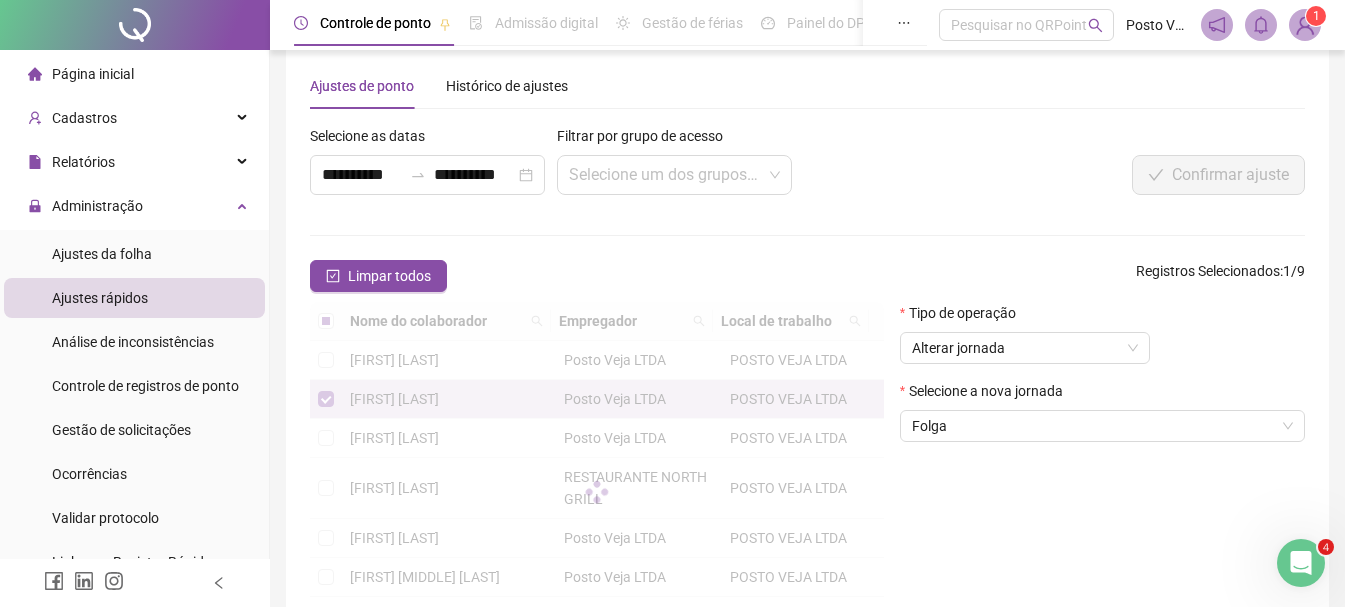 scroll, scrollTop: 0, scrollLeft: 0, axis: both 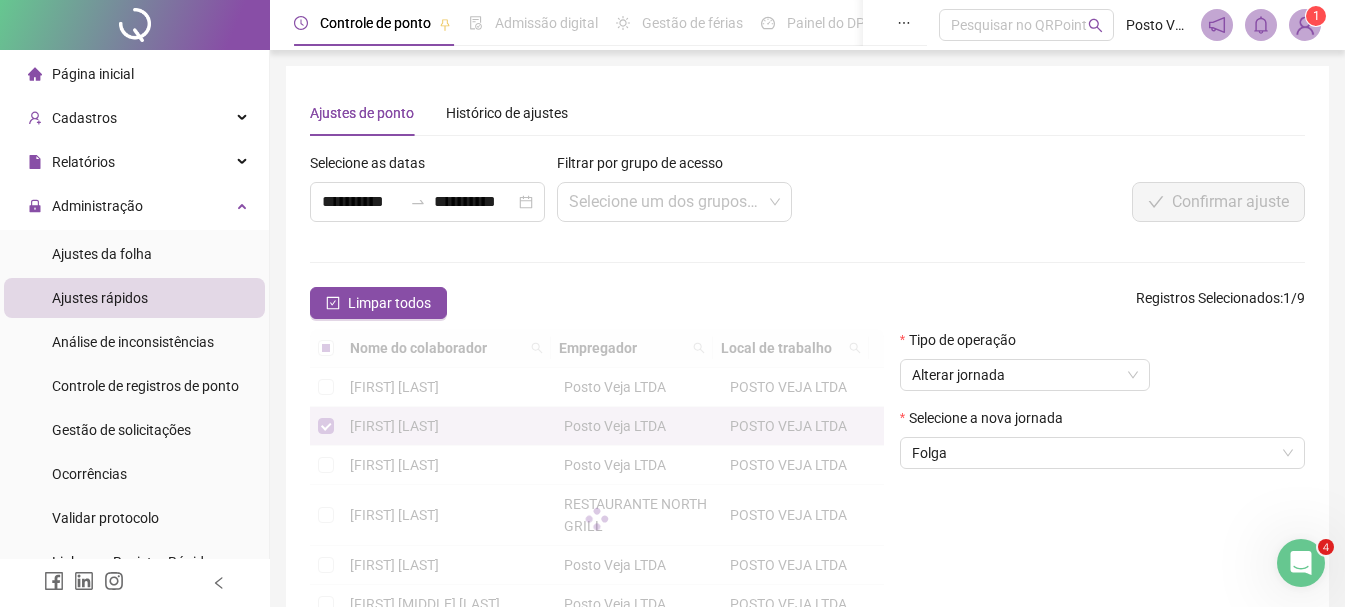click on "Limpar todos Registros Selecionados :  1 / 9" at bounding box center (807, 303) 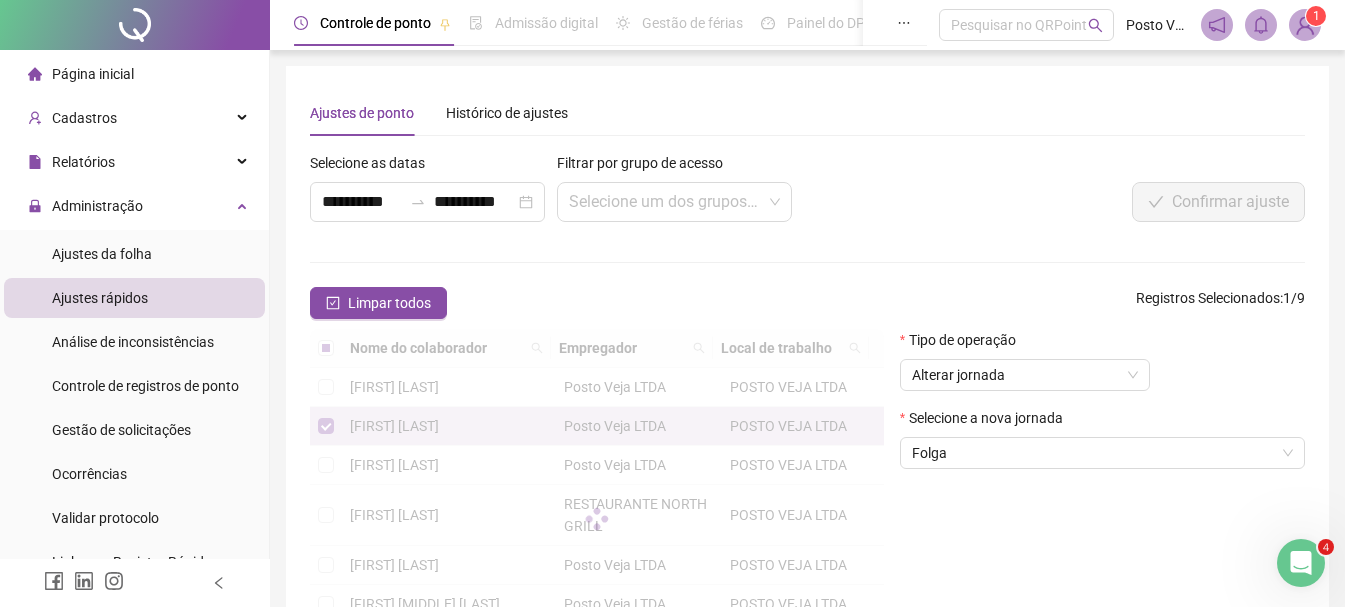 click on "Ajustes rápidos" at bounding box center (100, 298) 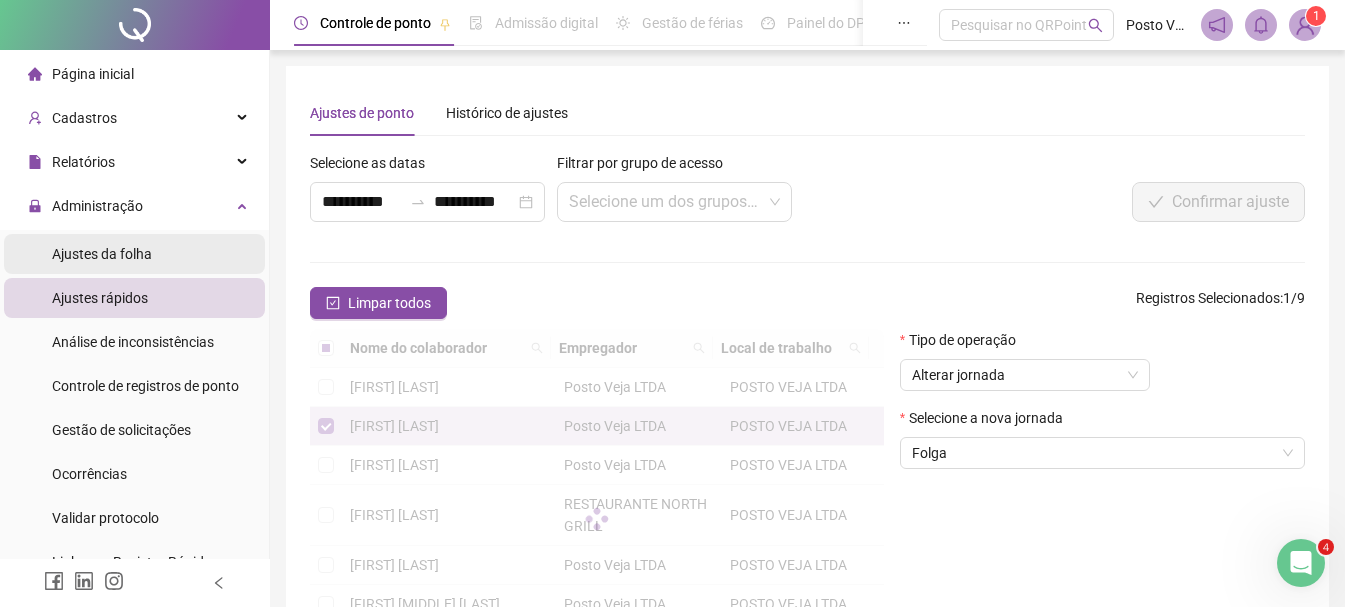 click on "Ajustes da folha" at bounding box center [102, 254] 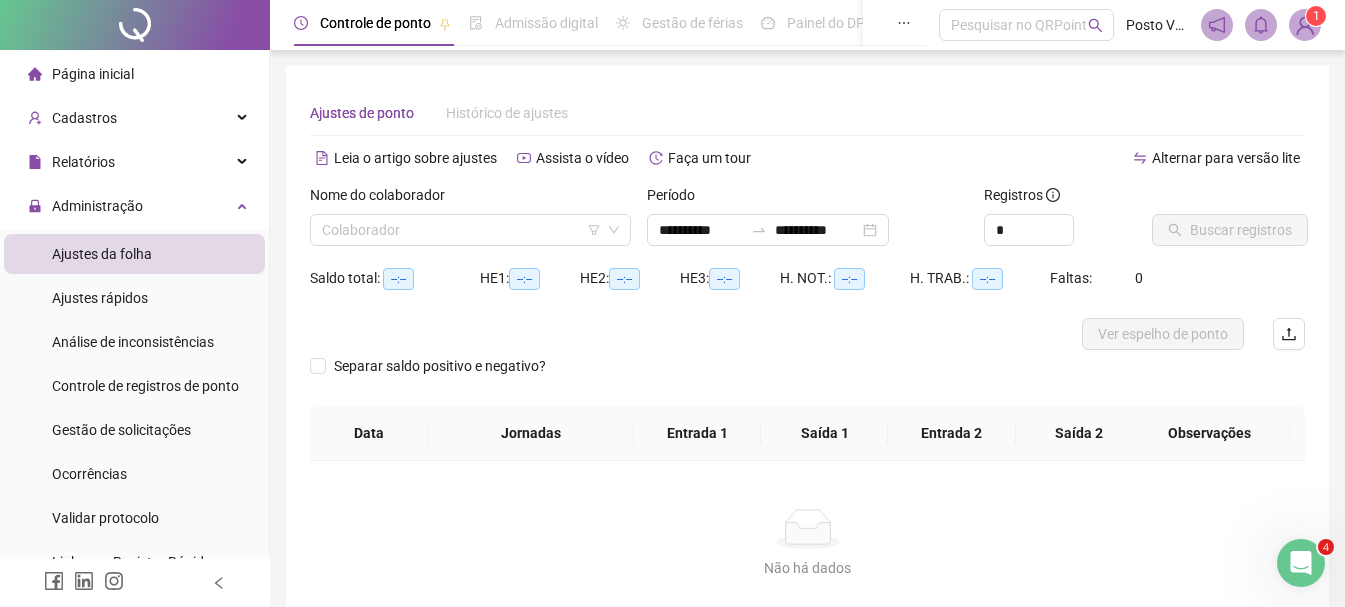 click on "Ajustes da folha" at bounding box center (102, 254) 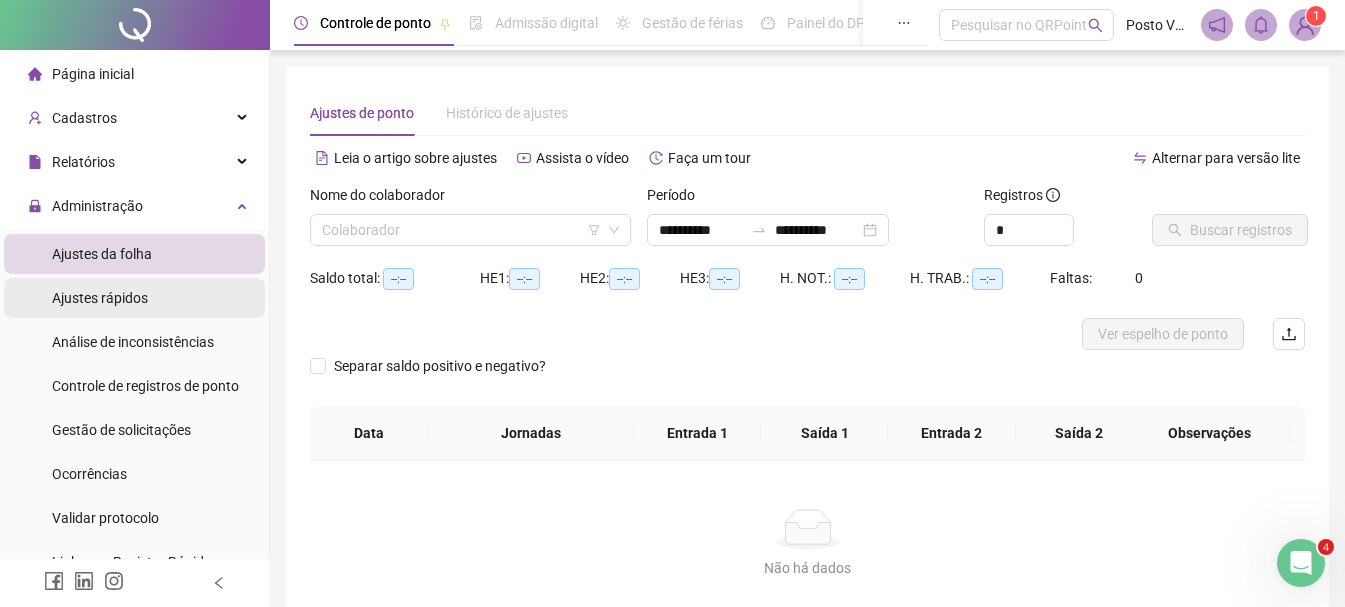 click on "Ajustes rápidos" at bounding box center (100, 298) 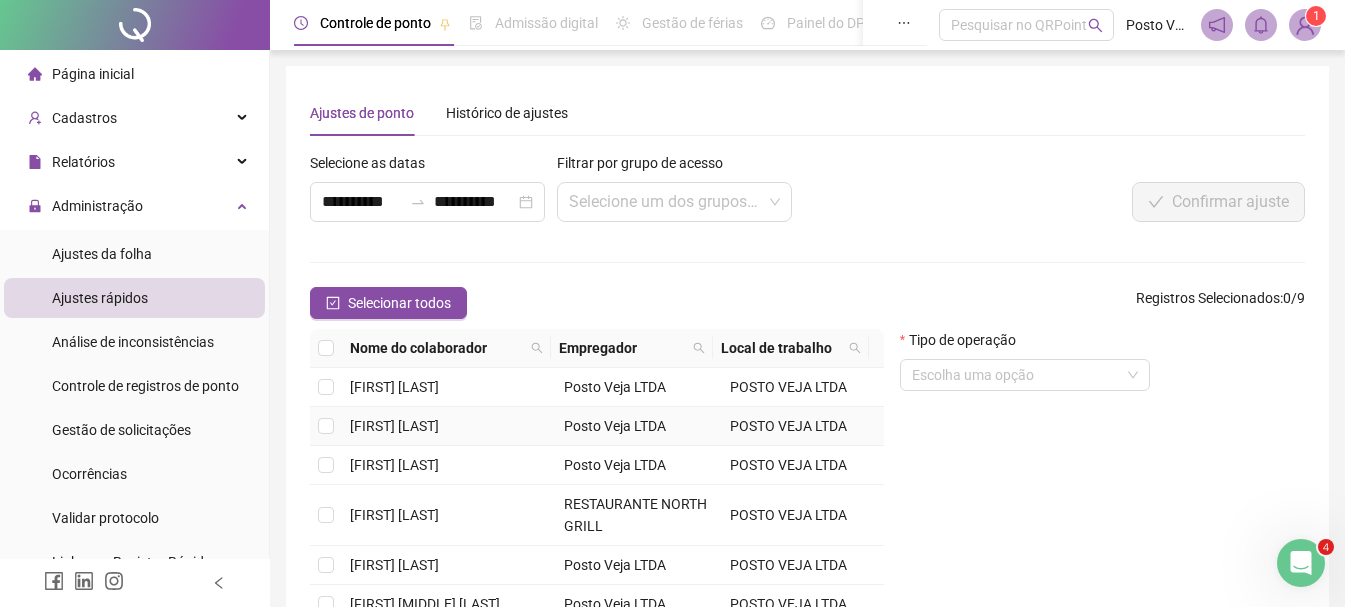 click at bounding box center (326, 426) 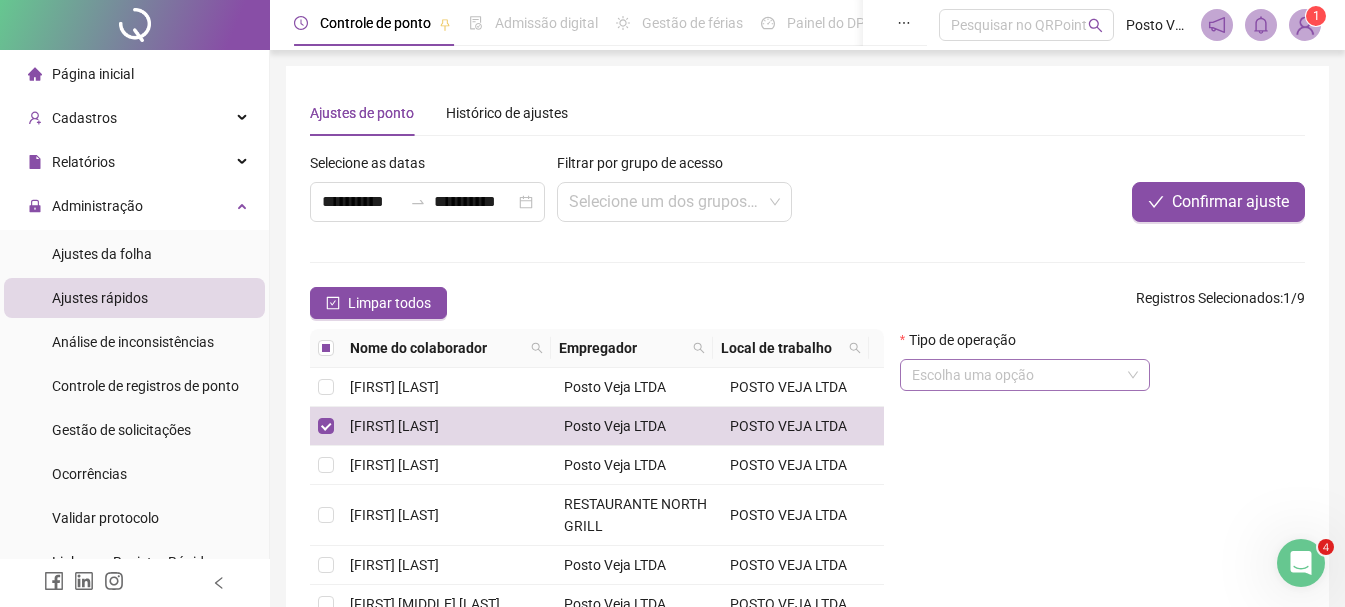 click at bounding box center [1016, 375] 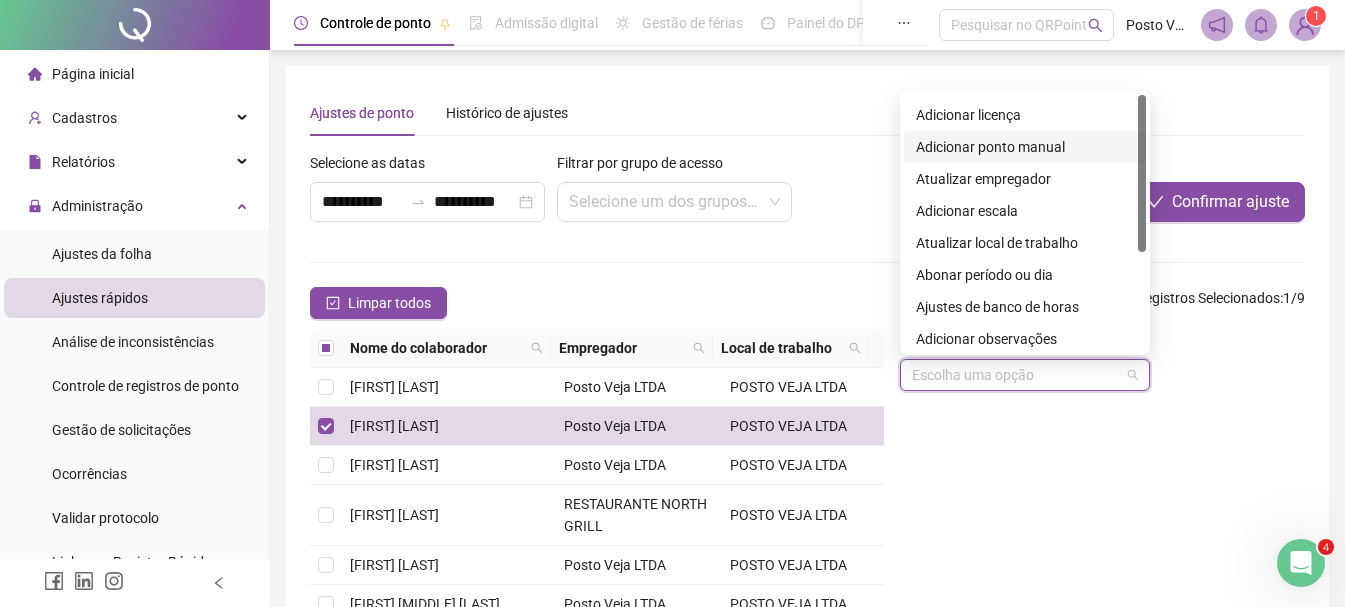 scroll, scrollTop: 0, scrollLeft: 0, axis: both 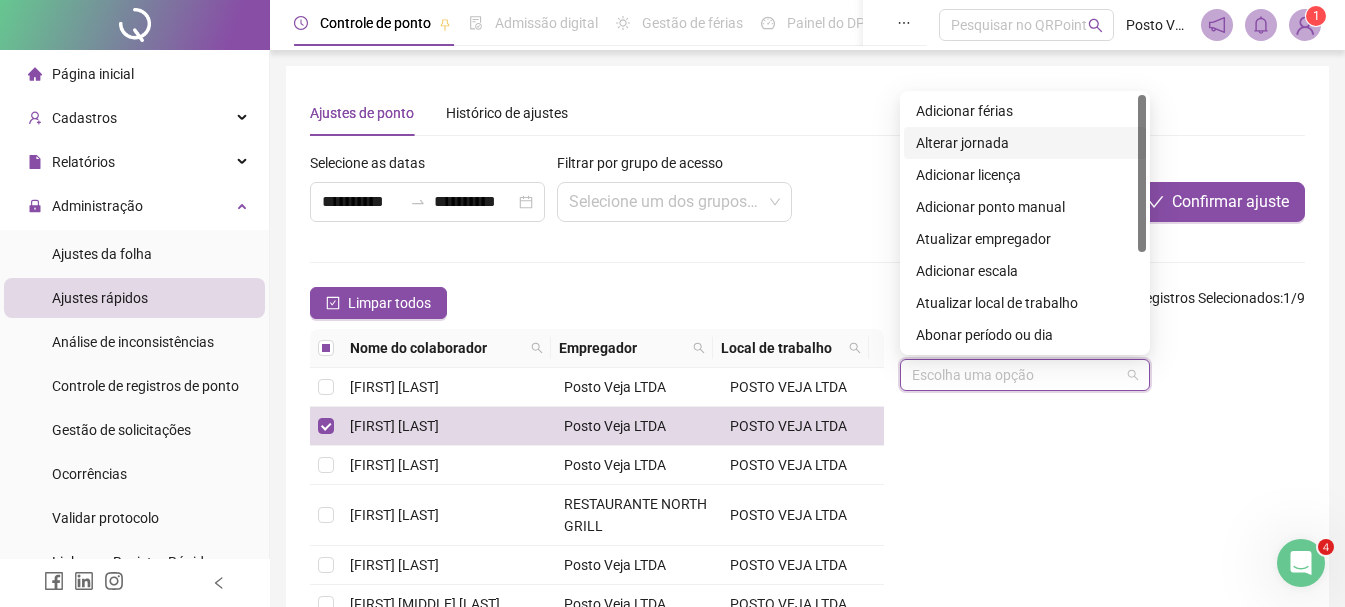click on "Alterar jornada" at bounding box center [1025, 143] 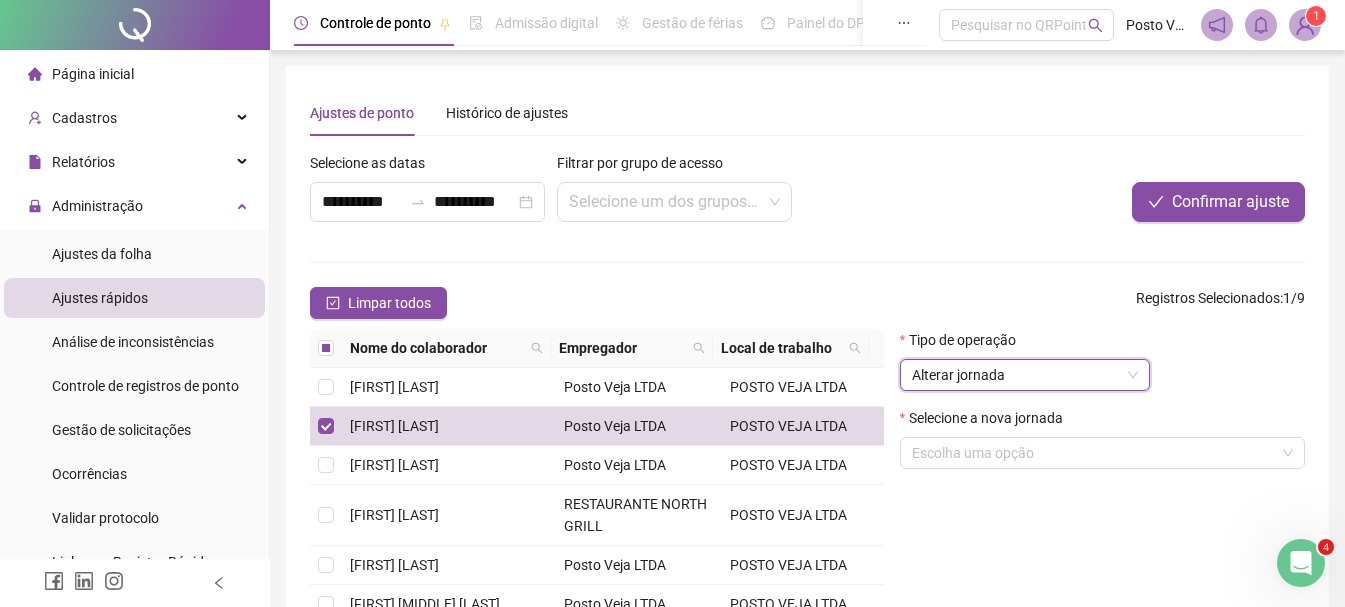 click on "Selecione a nova jornada" at bounding box center (1102, 422) 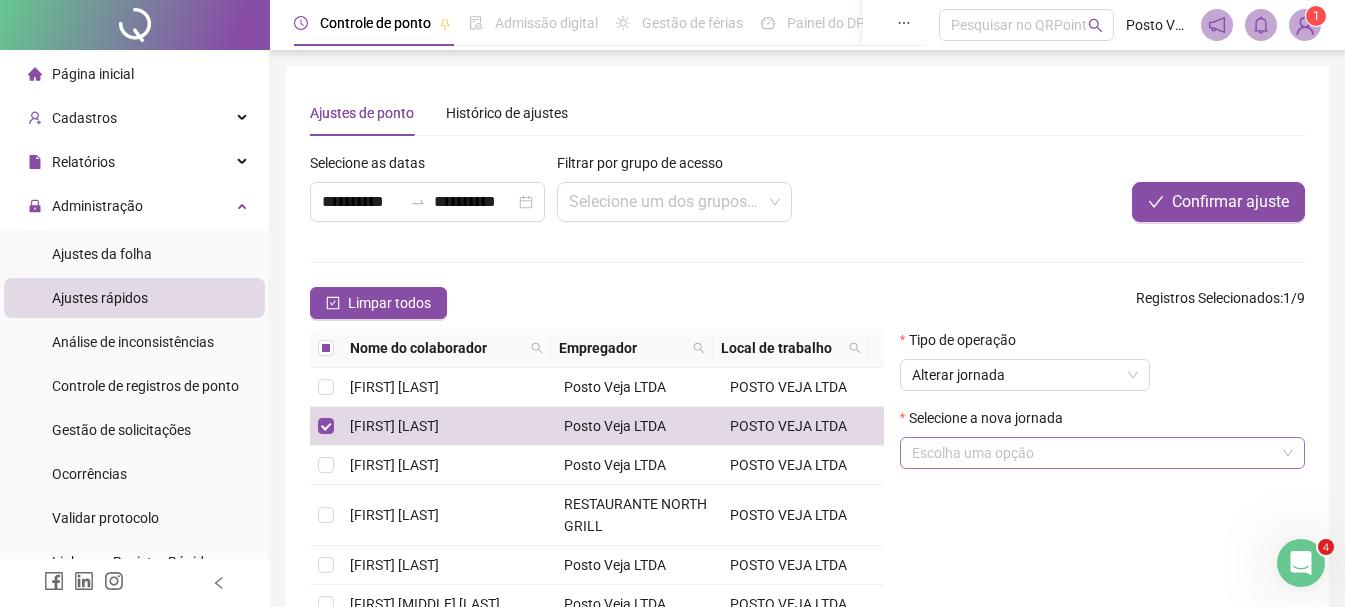 click at bounding box center [1093, 453] 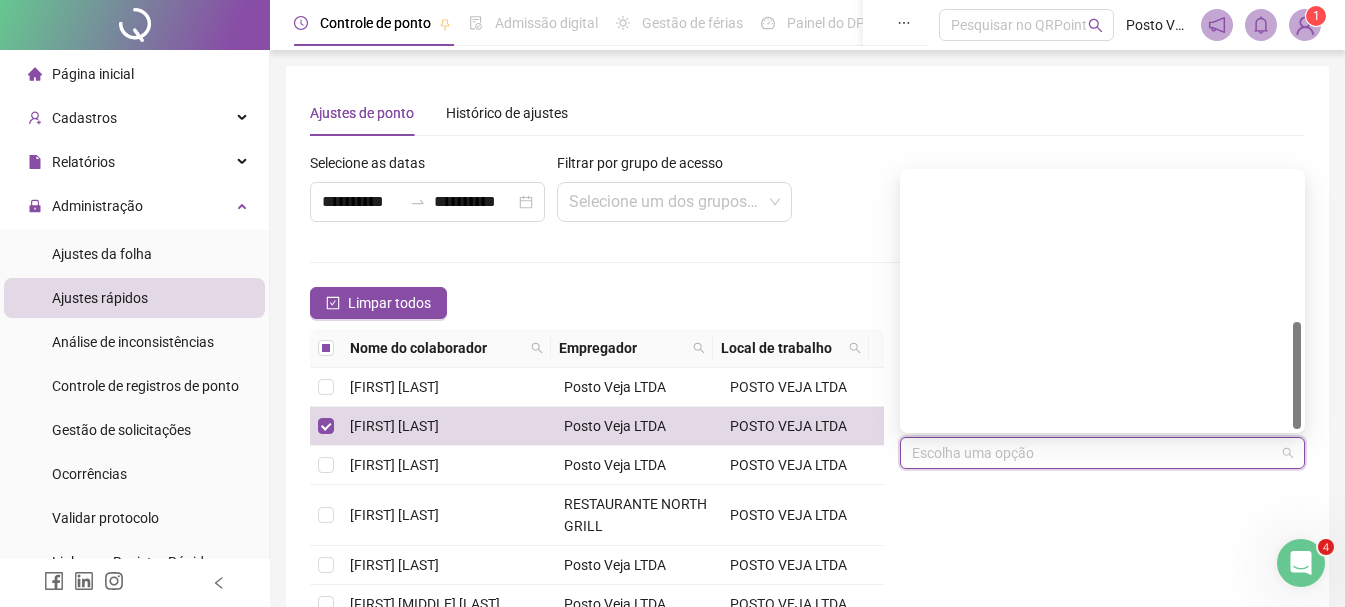 scroll, scrollTop: 352, scrollLeft: 0, axis: vertical 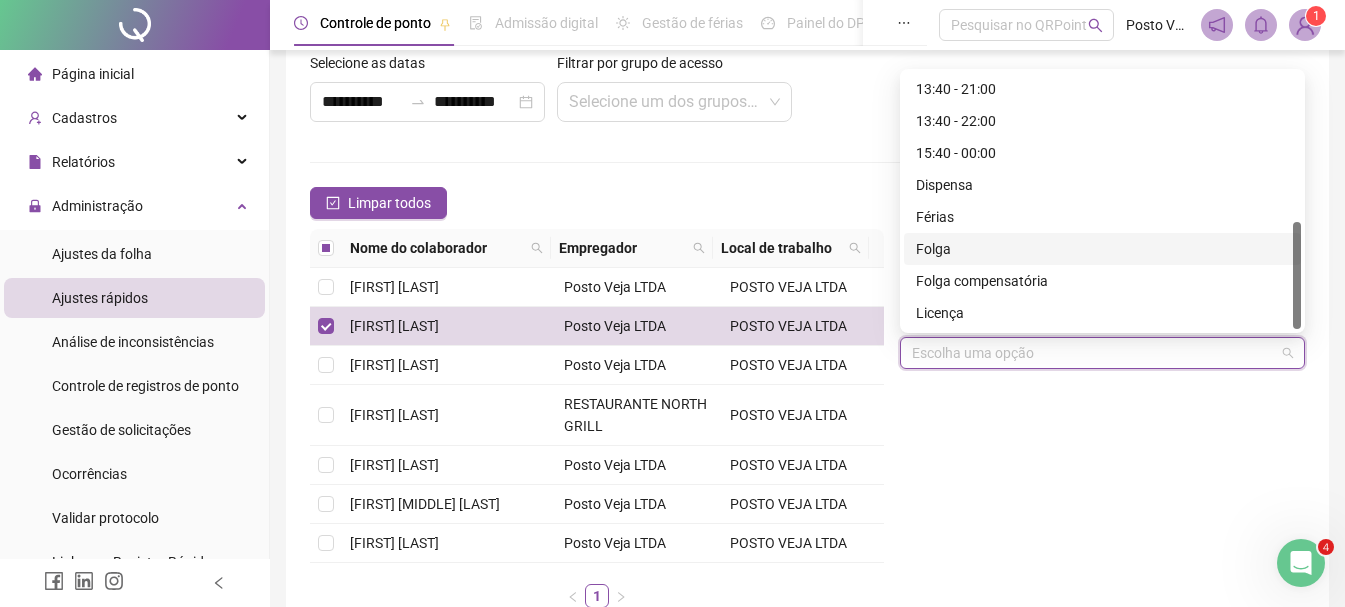 click on "Folga" at bounding box center [1102, 249] 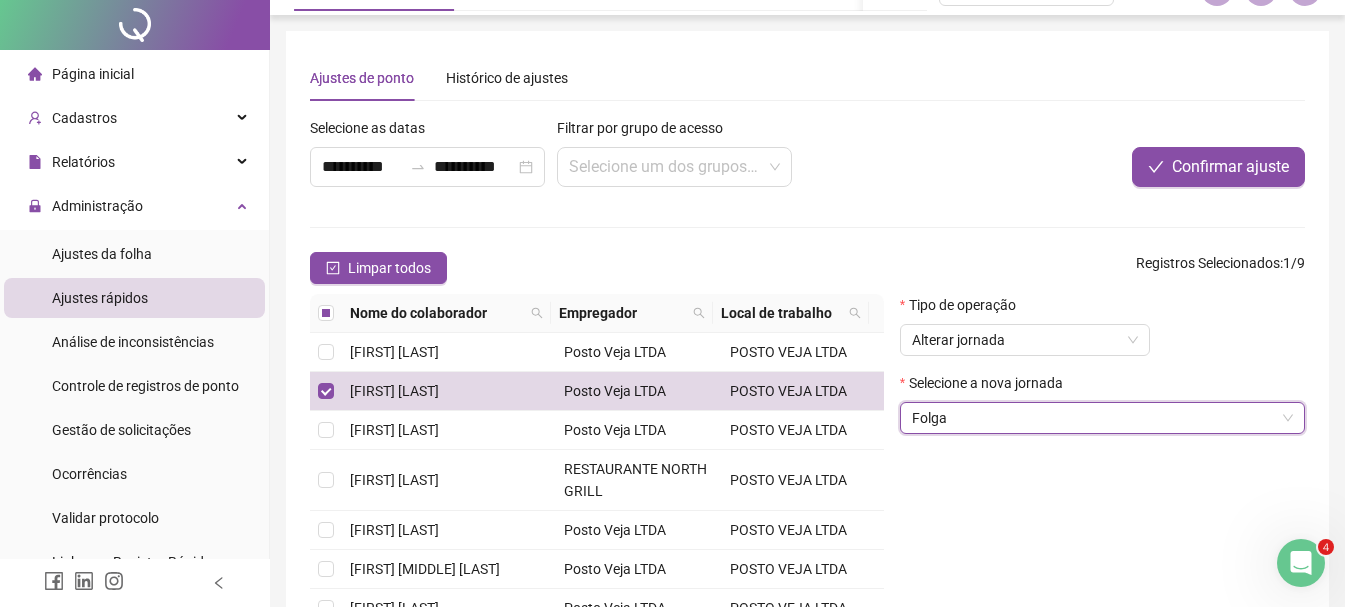 scroll, scrollTop: 0, scrollLeft: 0, axis: both 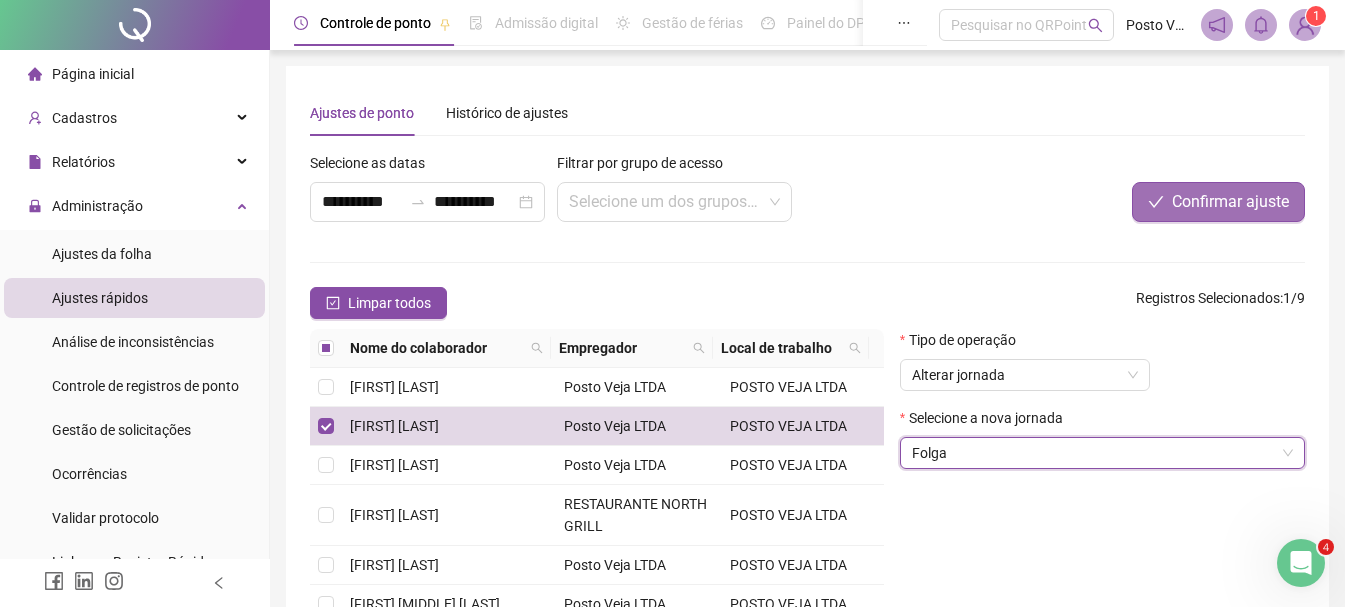 click on "Confirmar ajuste" at bounding box center (1230, 202) 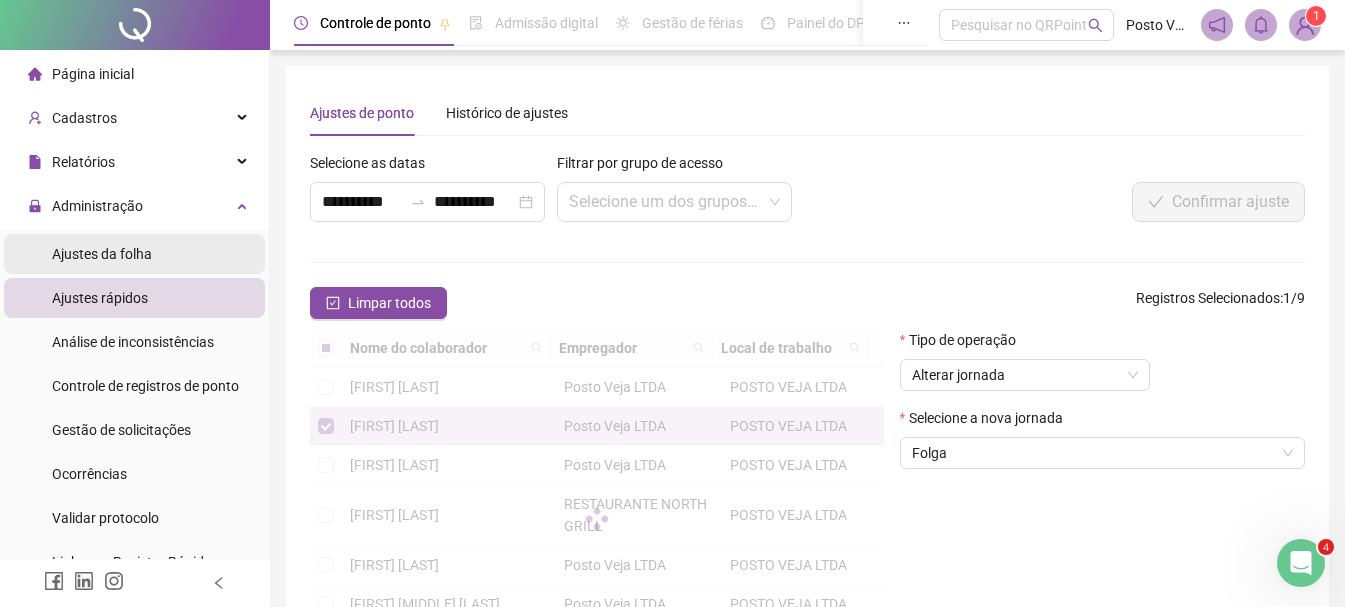 click on "Ajustes da folha" at bounding box center [102, 254] 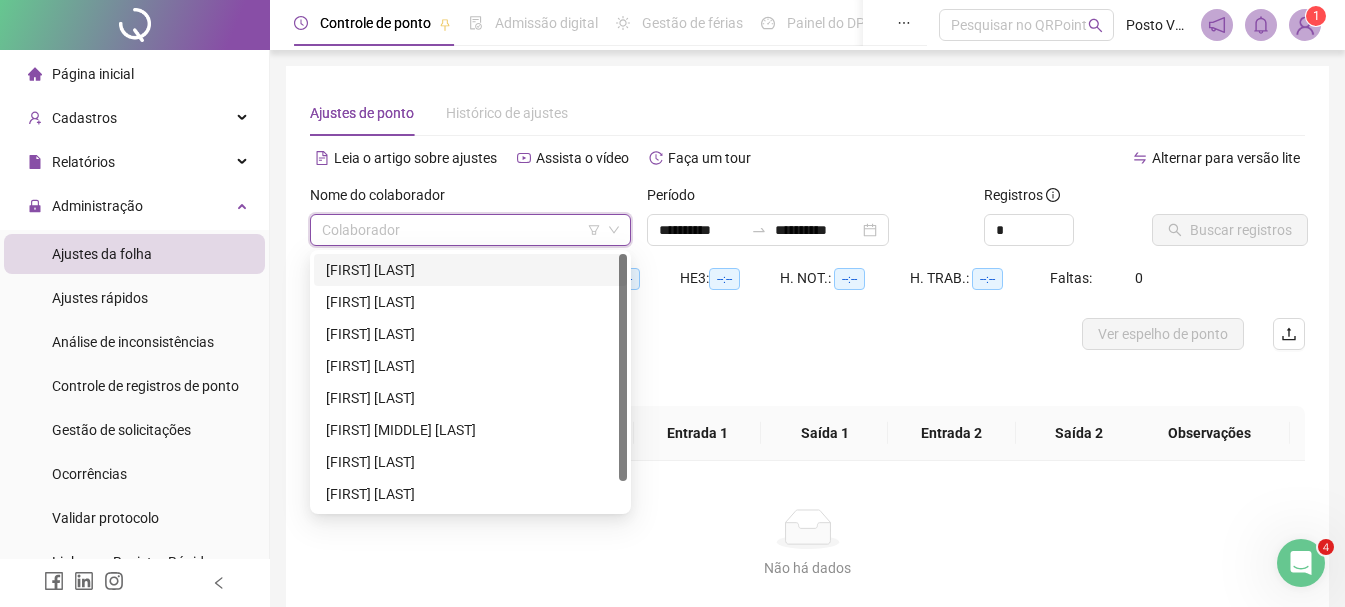 click at bounding box center [461, 230] 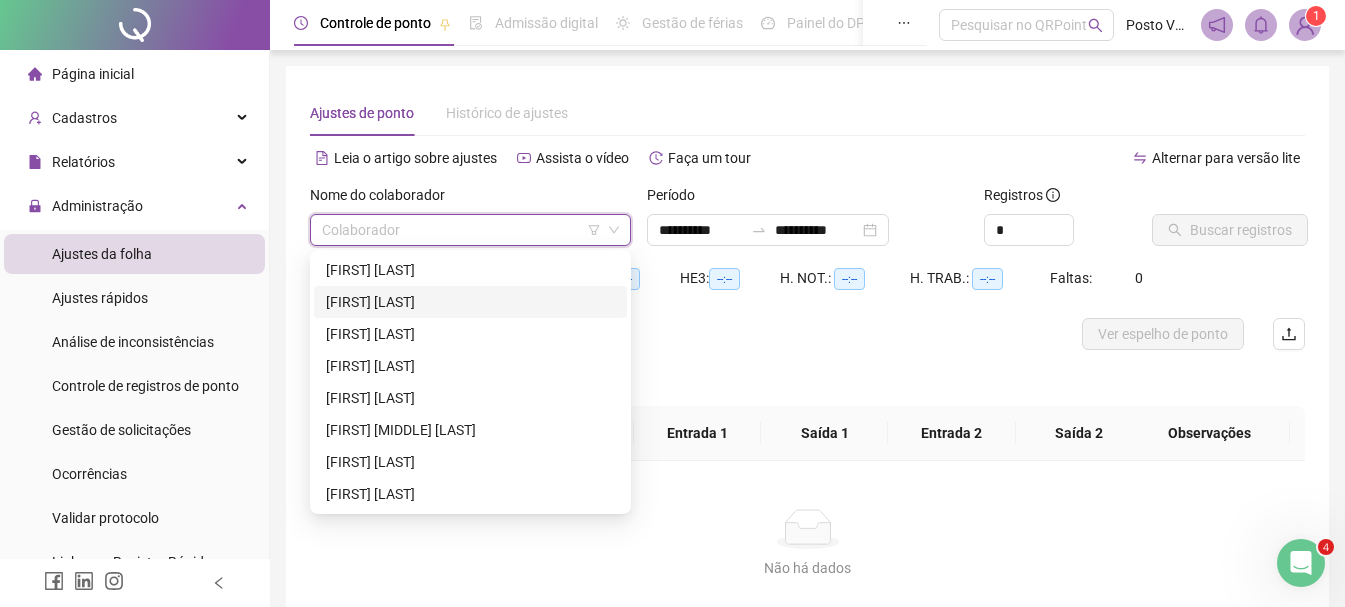 click on "[FIRST] [LAST]" at bounding box center [470, 302] 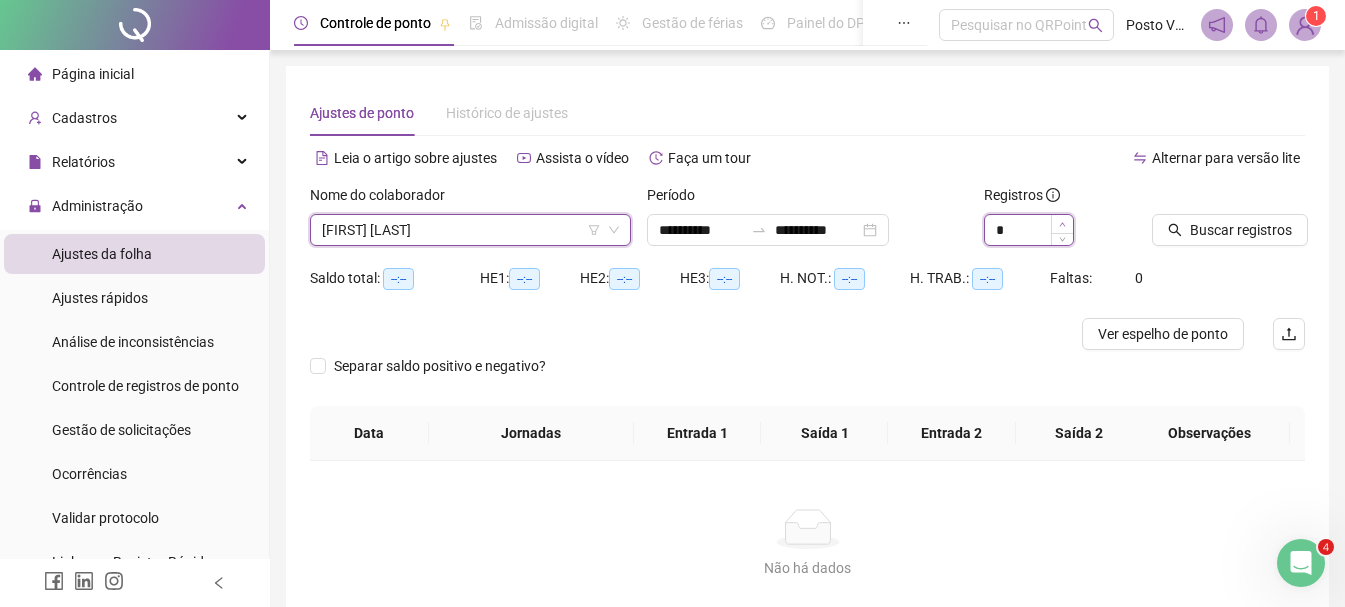 click 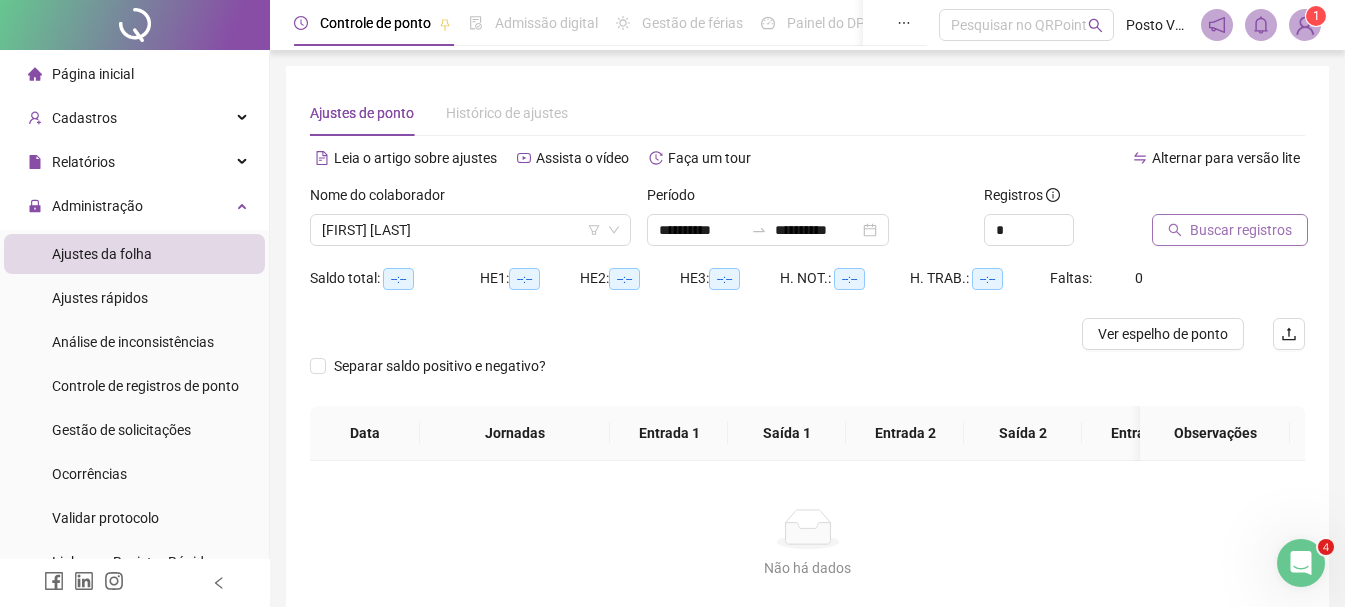 click on "Buscar registros" at bounding box center [1241, 230] 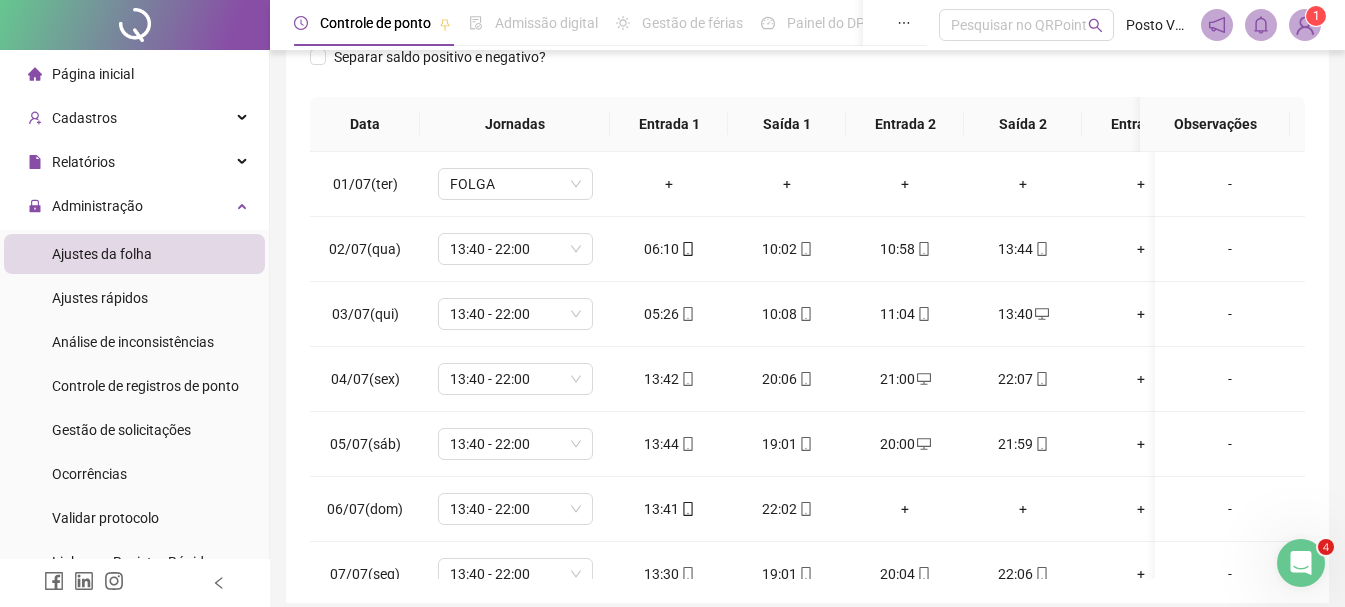 scroll, scrollTop: 415, scrollLeft: 0, axis: vertical 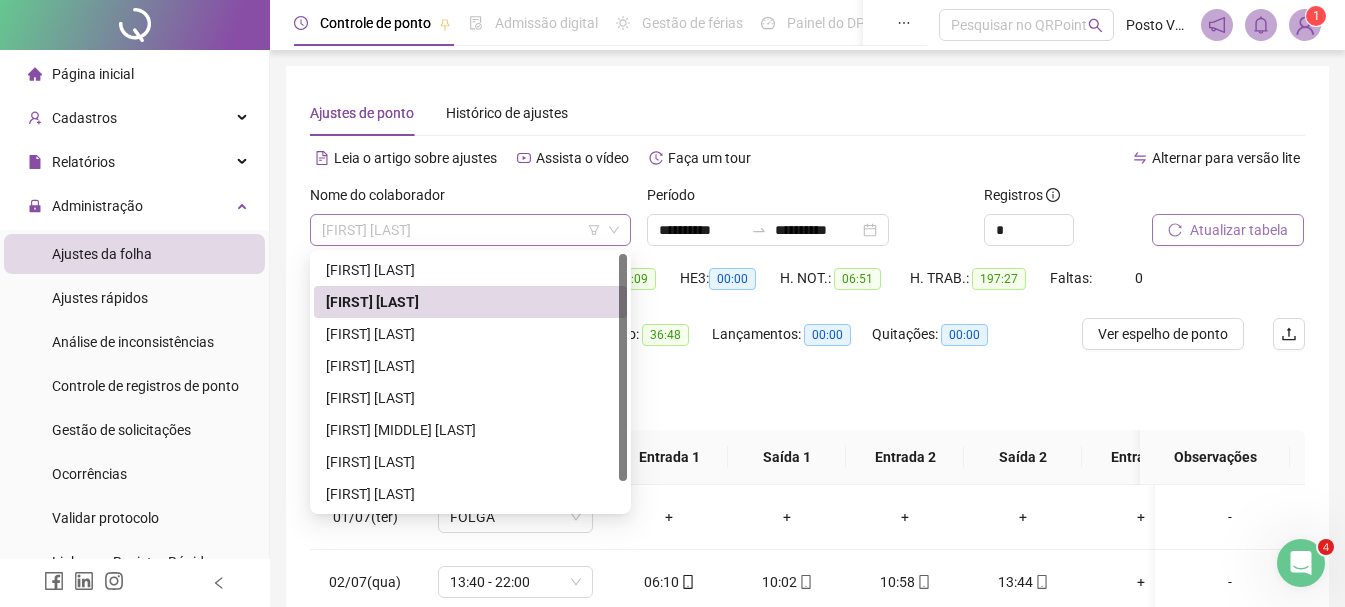 click on "[FIRST] [LAST]" at bounding box center [470, 230] 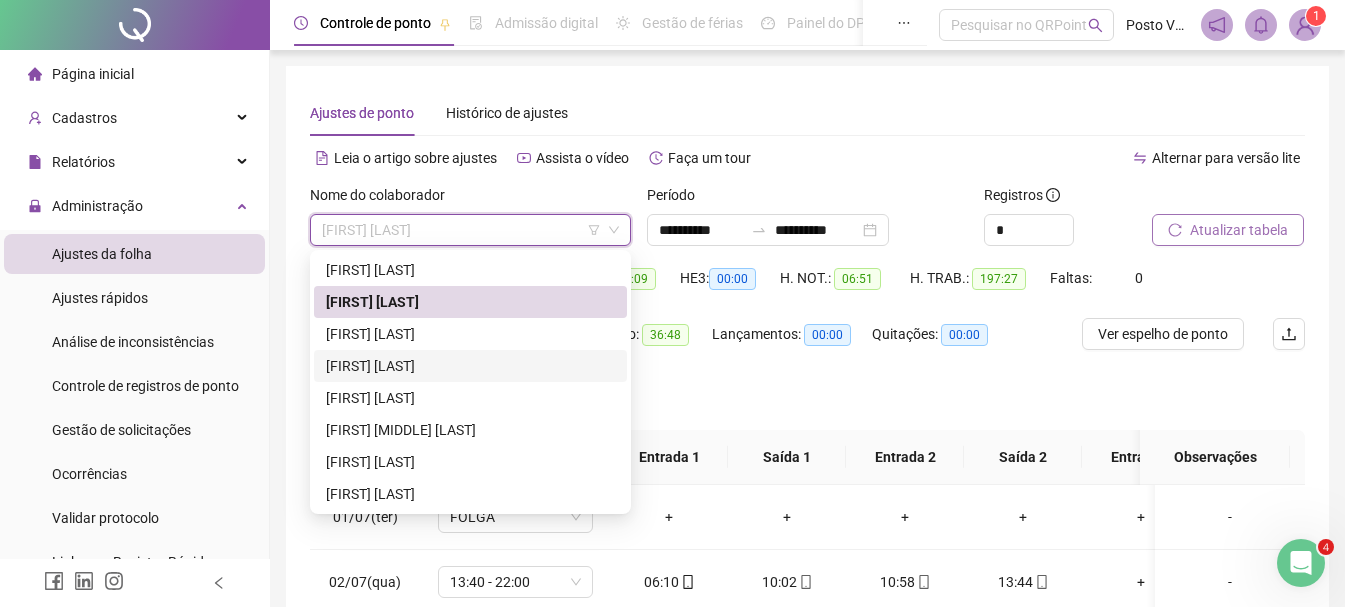 scroll, scrollTop: 32, scrollLeft: 0, axis: vertical 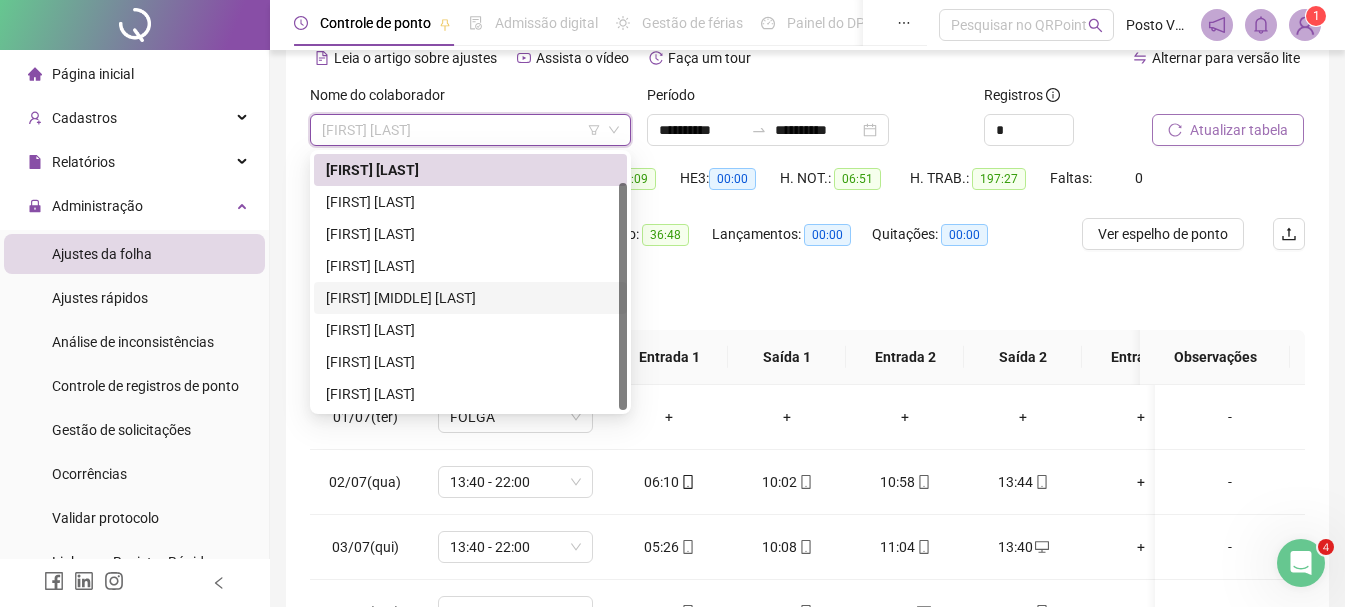 click on "[FIRST] [MIDDLE] [LAST]" at bounding box center [470, 298] 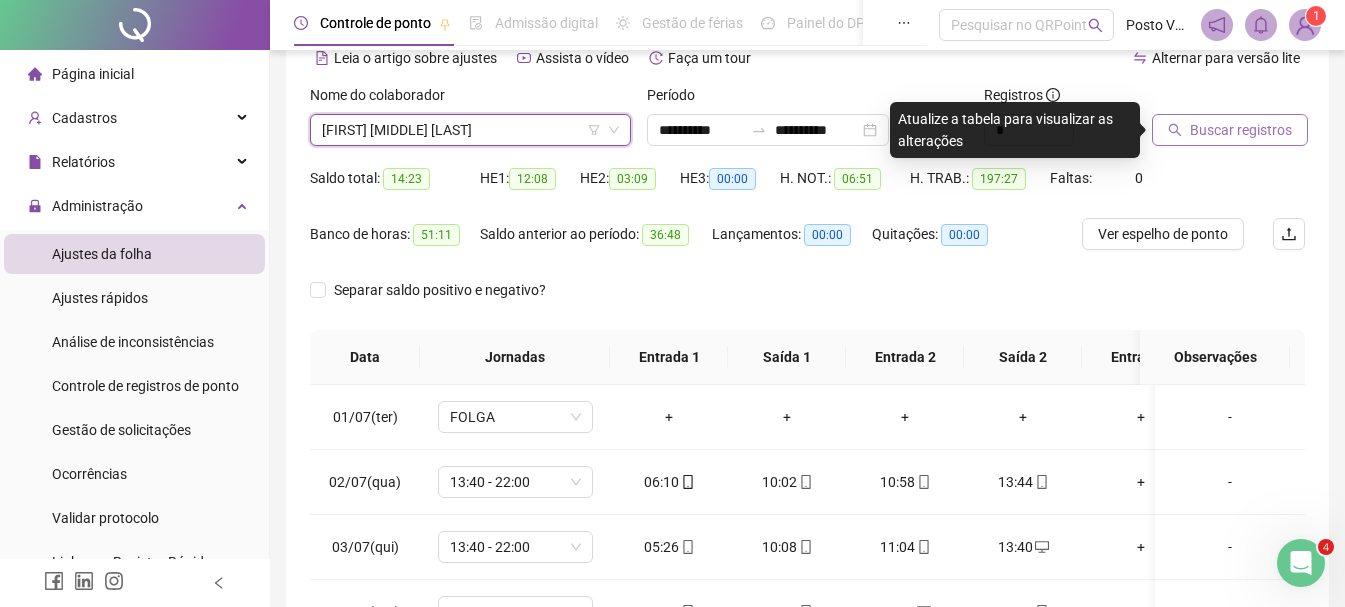 scroll, scrollTop: 0, scrollLeft: 0, axis: both 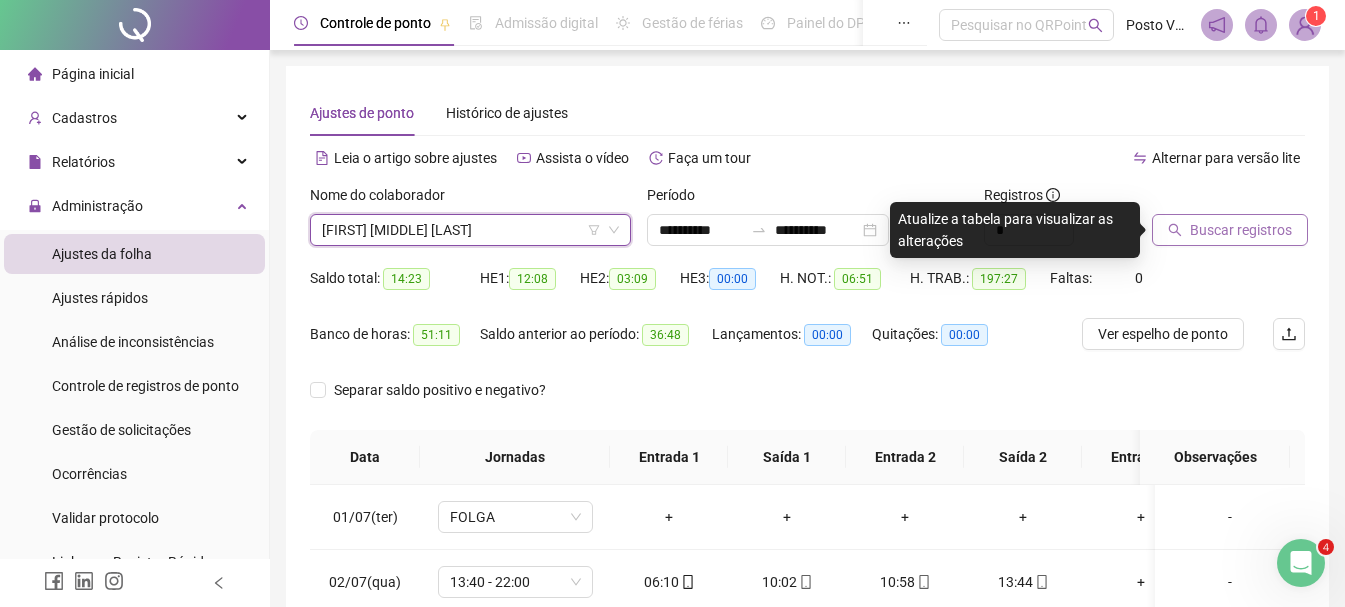 click on "Buscar registros" at bounding box center (1228, 215) 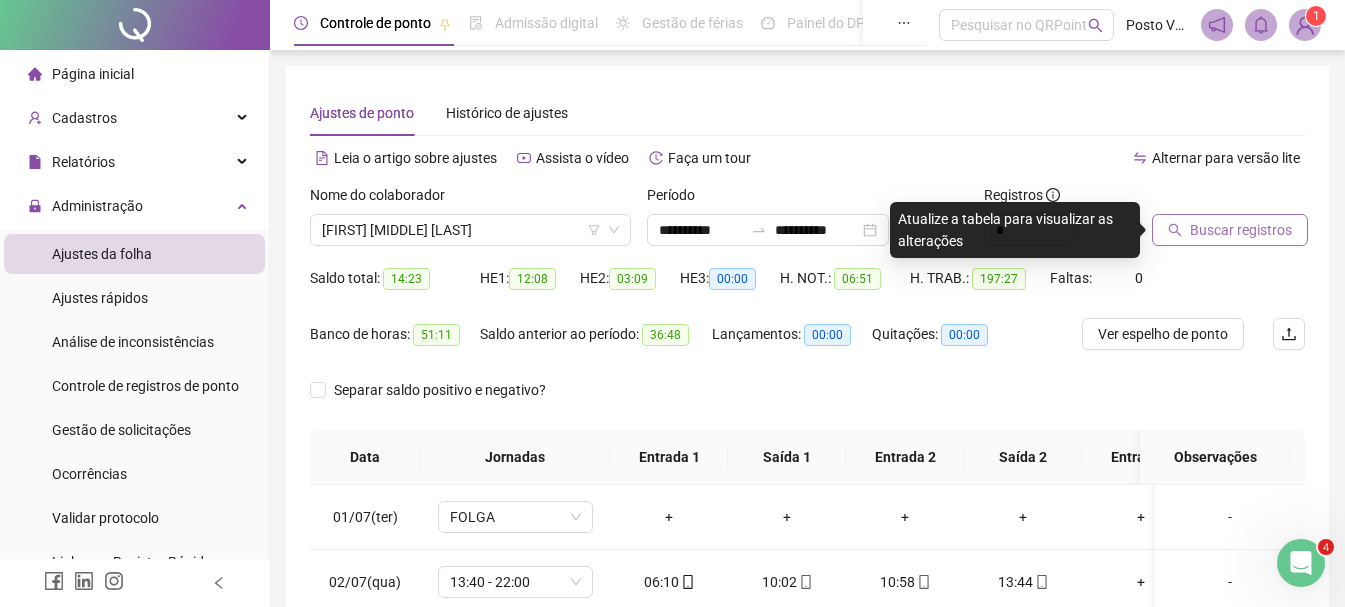 click on "Buscar registros" at bounding box center [1241, 230] 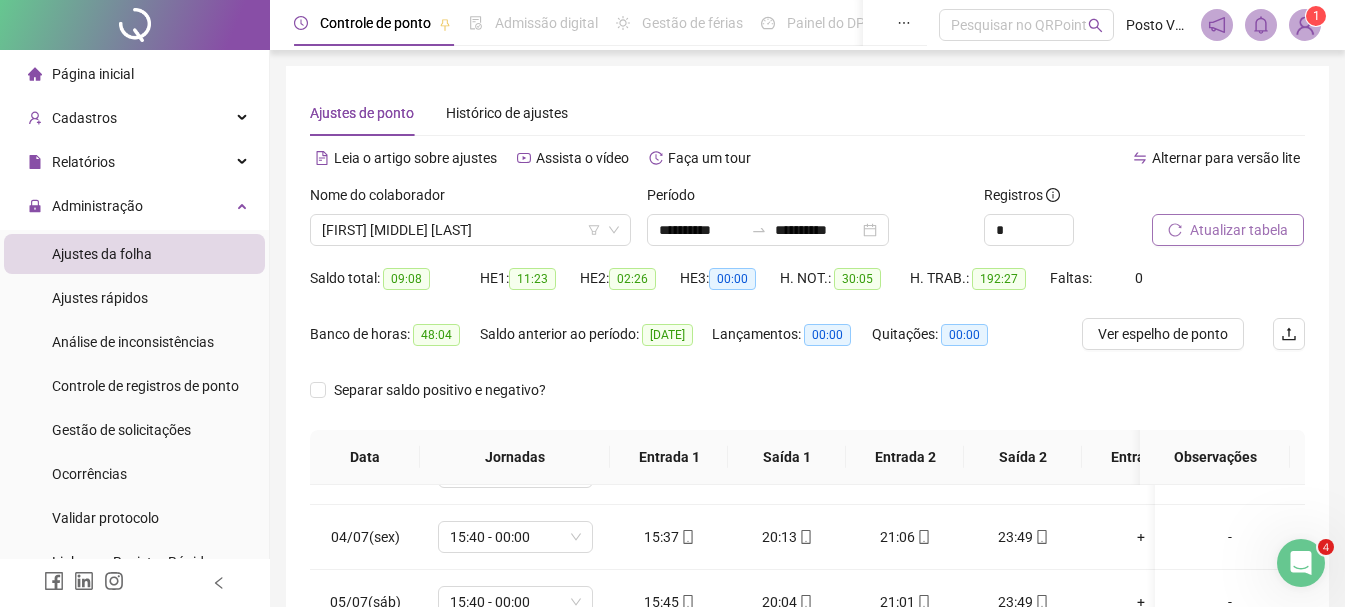scroll, scrollTop: 500, scrollLeft: 0, axis: vertical 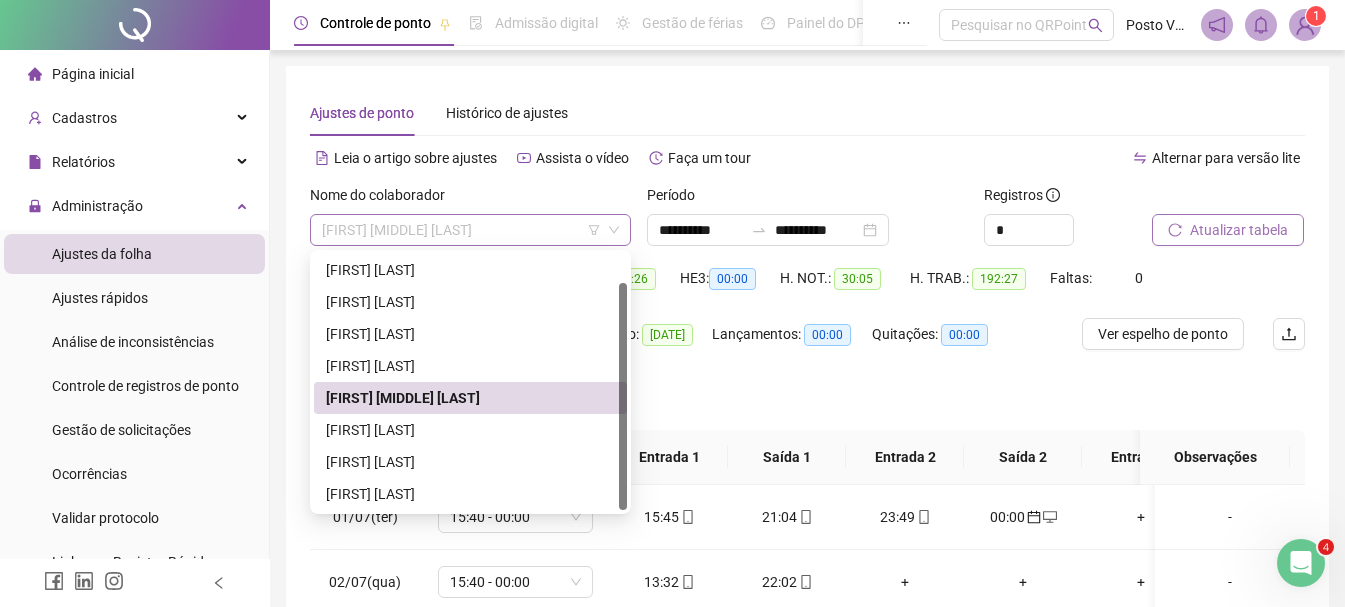 click on "[FIRST] [MIDDLE] [LAST]" at bounding box center (470, 230) 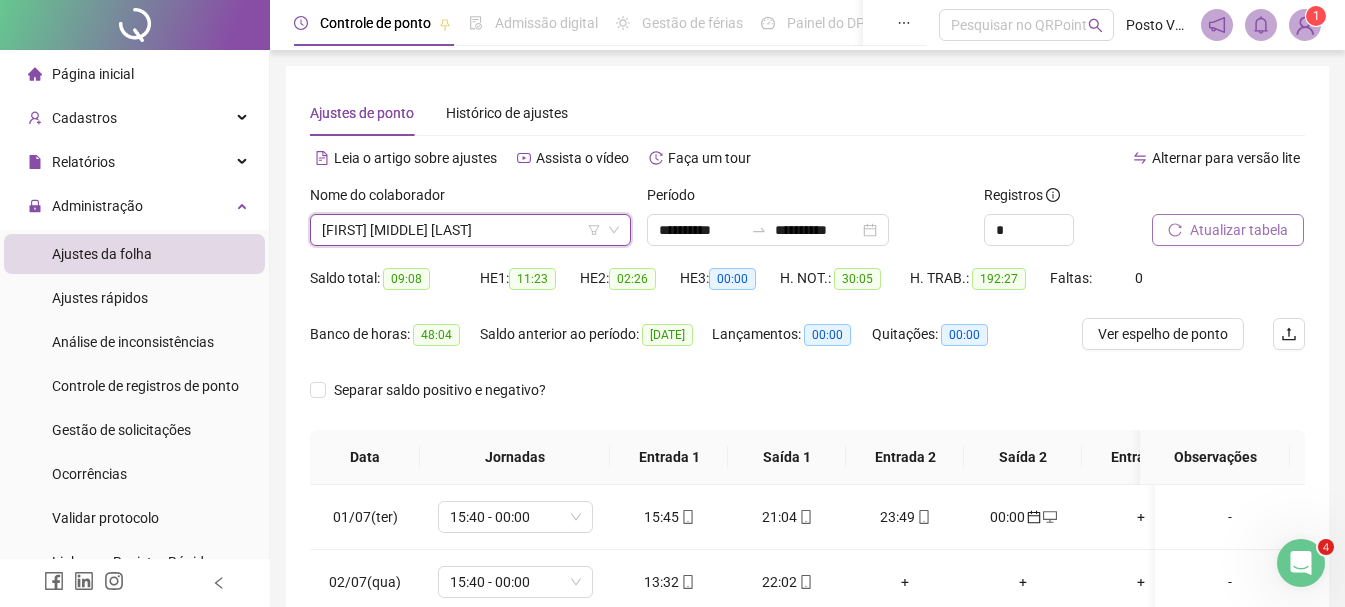 click on "[FIRST] [MIDDLE] [LAST]" at bounding box center [470, 230] 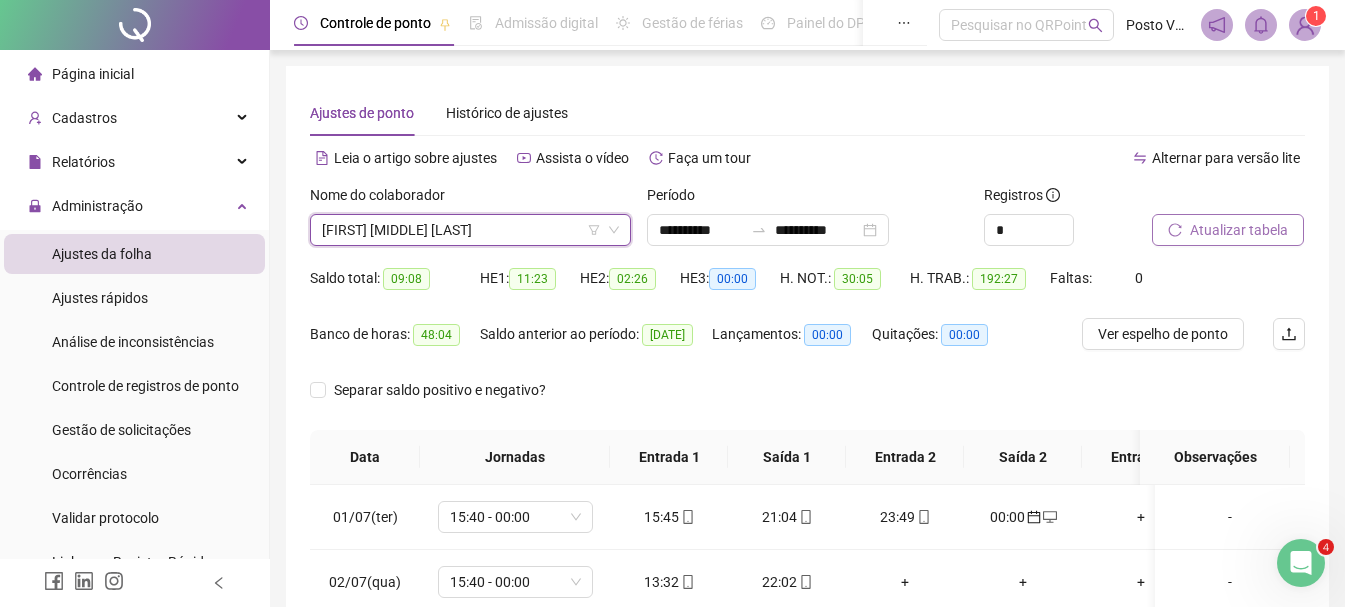 click on "Nome do colaborador" at bounding box center [470, 199] 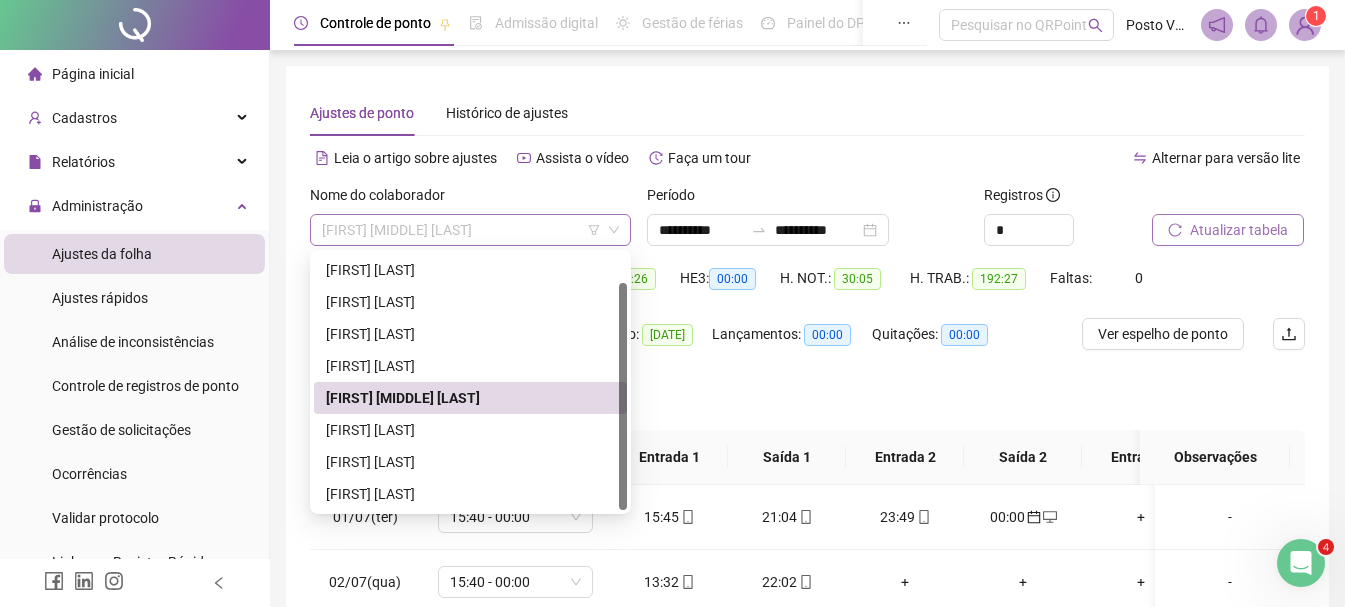 click on "[FIRST] [MIDDLE] [LAST]" at bounding box center [470, 230] 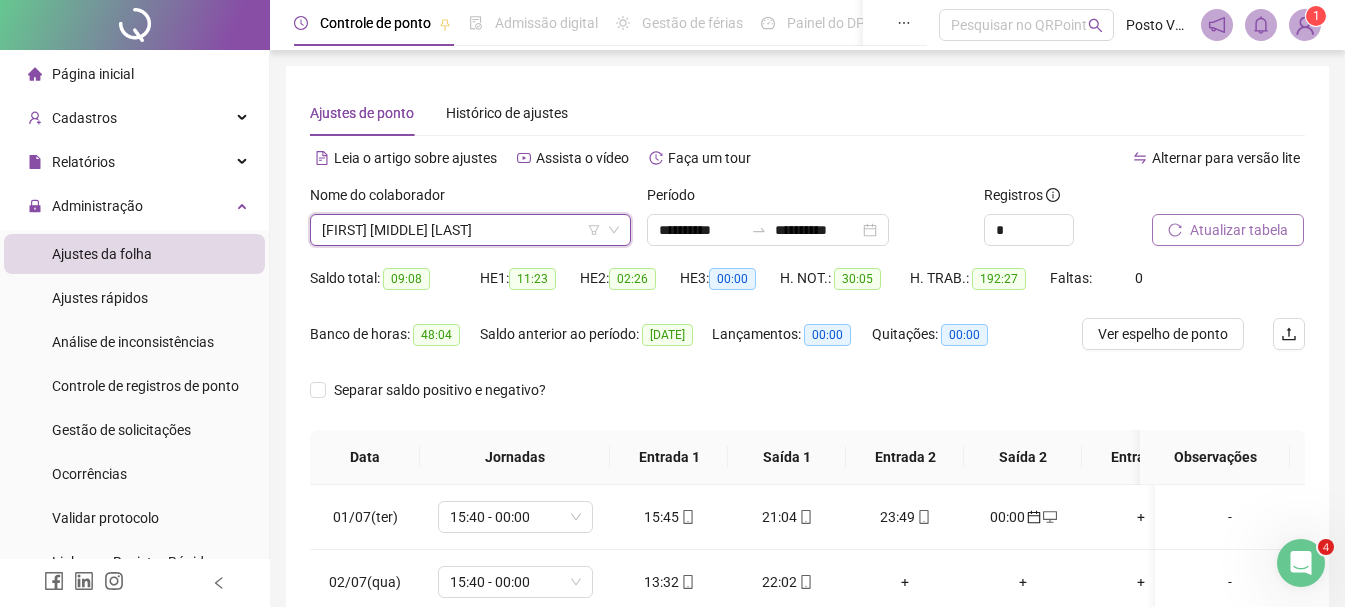 click on "[FIRST] [MIDDLE] [LAST]" at bounding box center (470, 230) 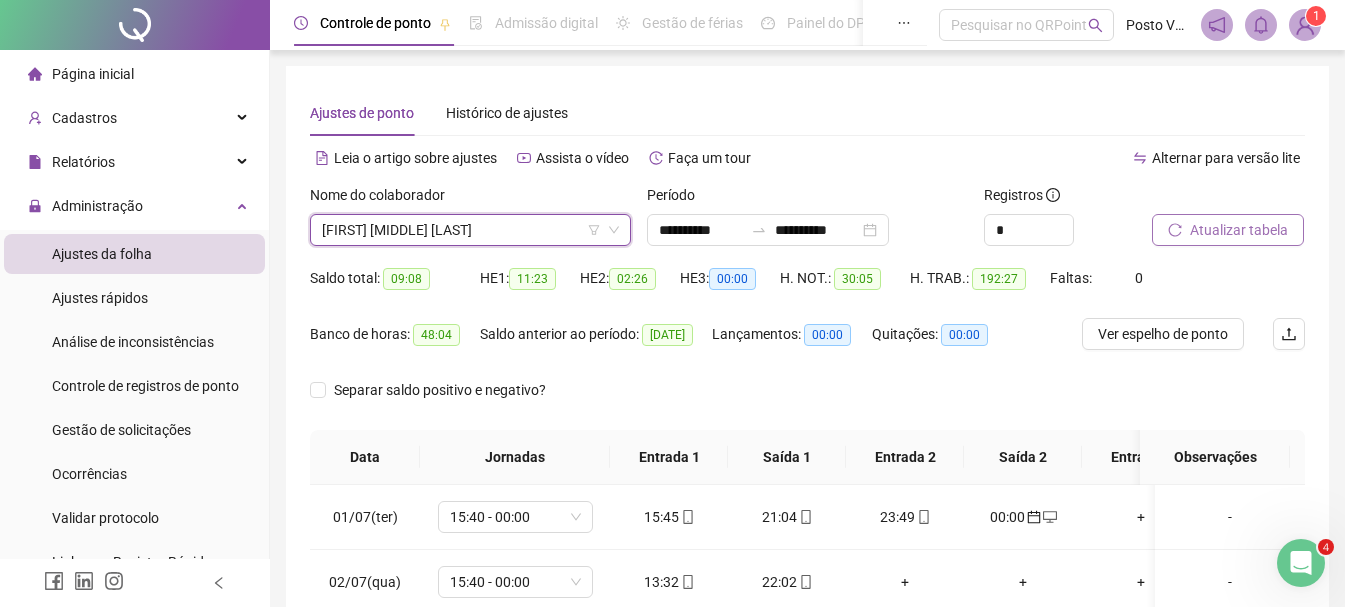 click on "[FIRST] [MIDDLE] [LAST]" at bounding box center (470, 230) 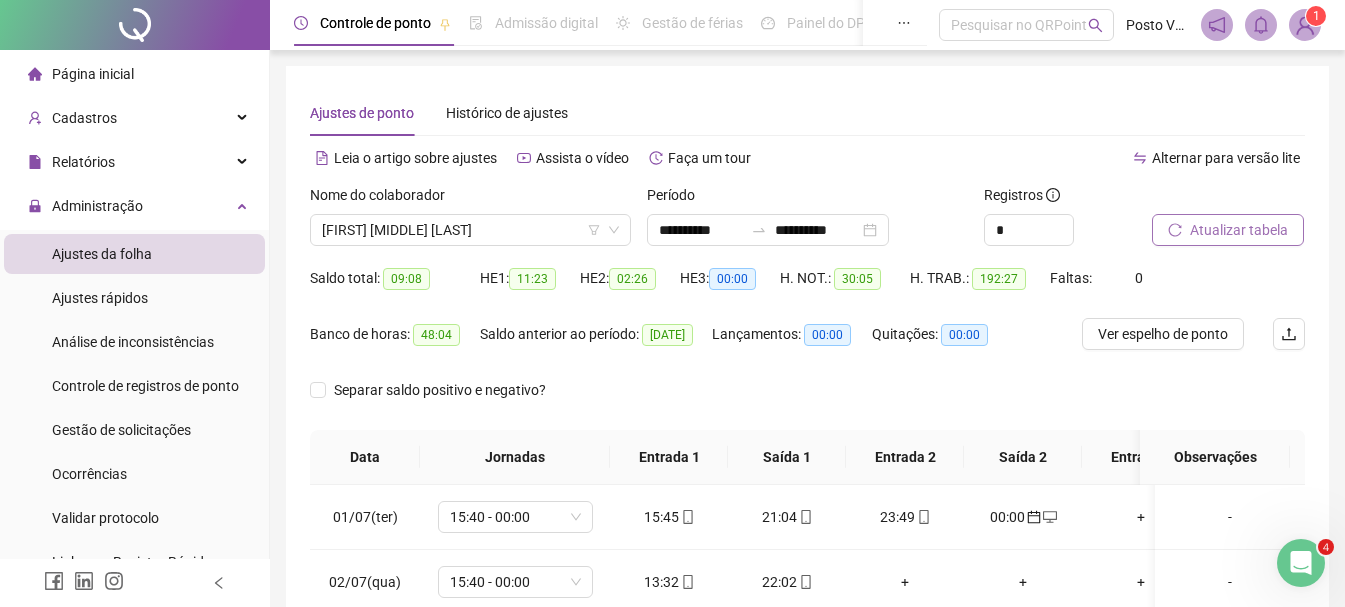 click on "Nome do colaborador" at bounding box center [470, 199] 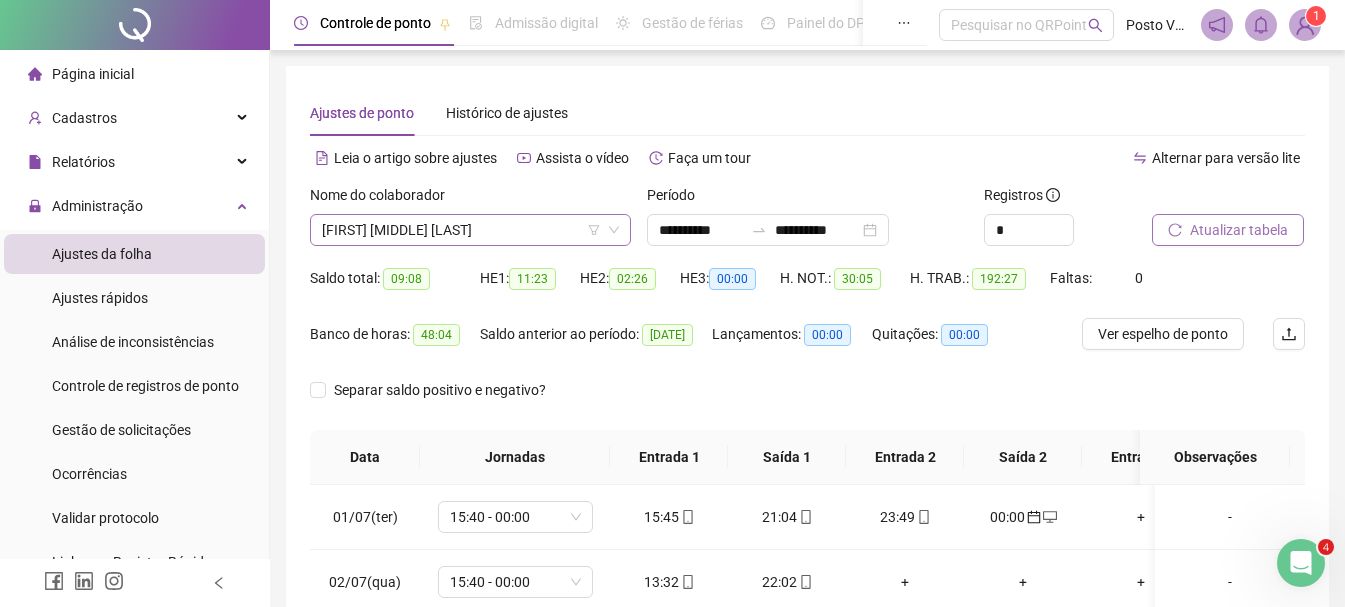 click on "[FIRST] [MIDDLE] [LAST]" at bounding box center (470, 230) 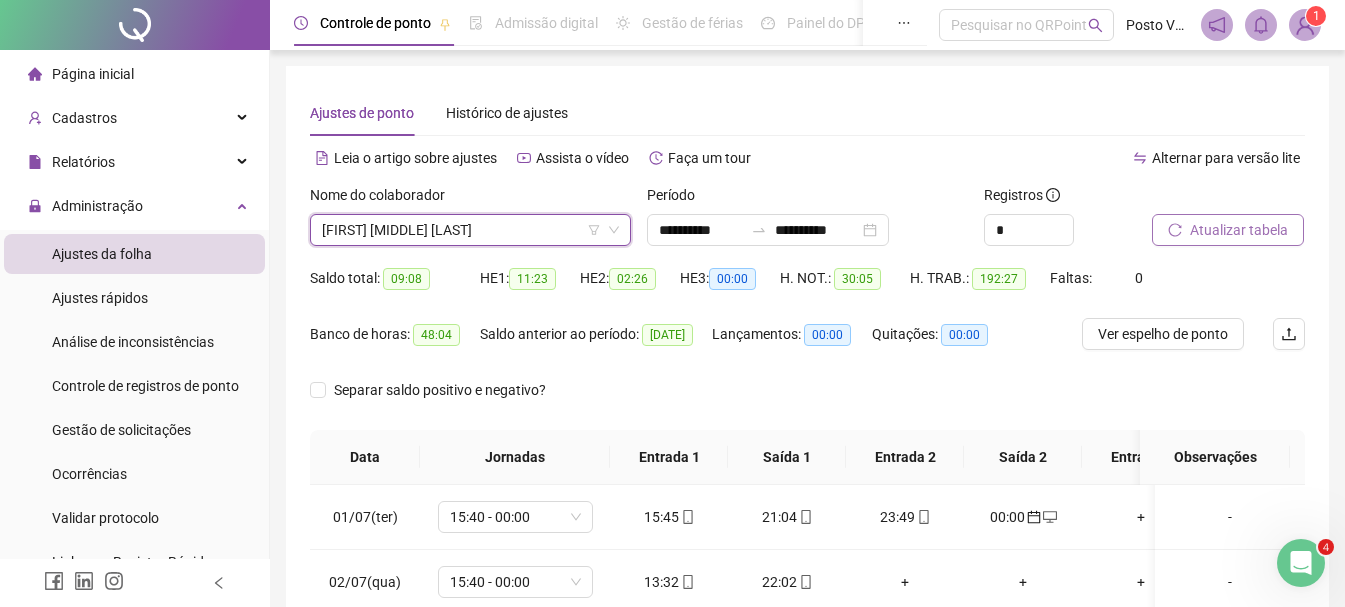 click on "[FIRST] [MIDDLE] [LAST]" at bounding box center [470, 230] 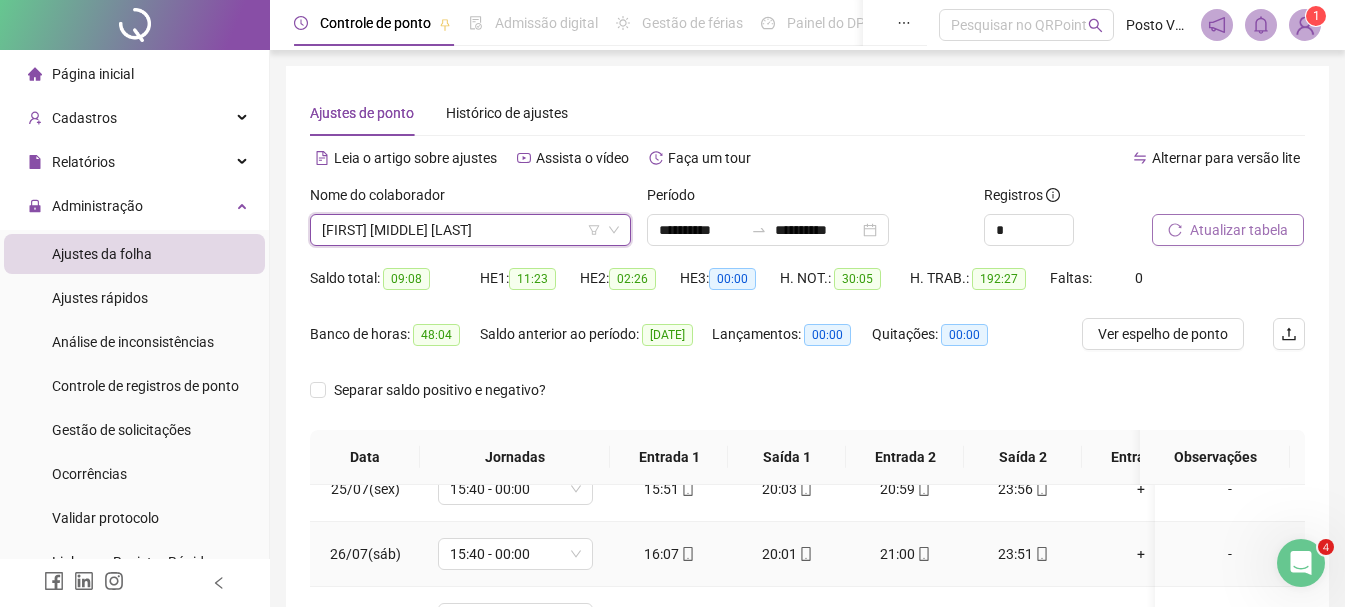 scroll, scrollTop: 1603, scrollLeft: 0, axis: vertical 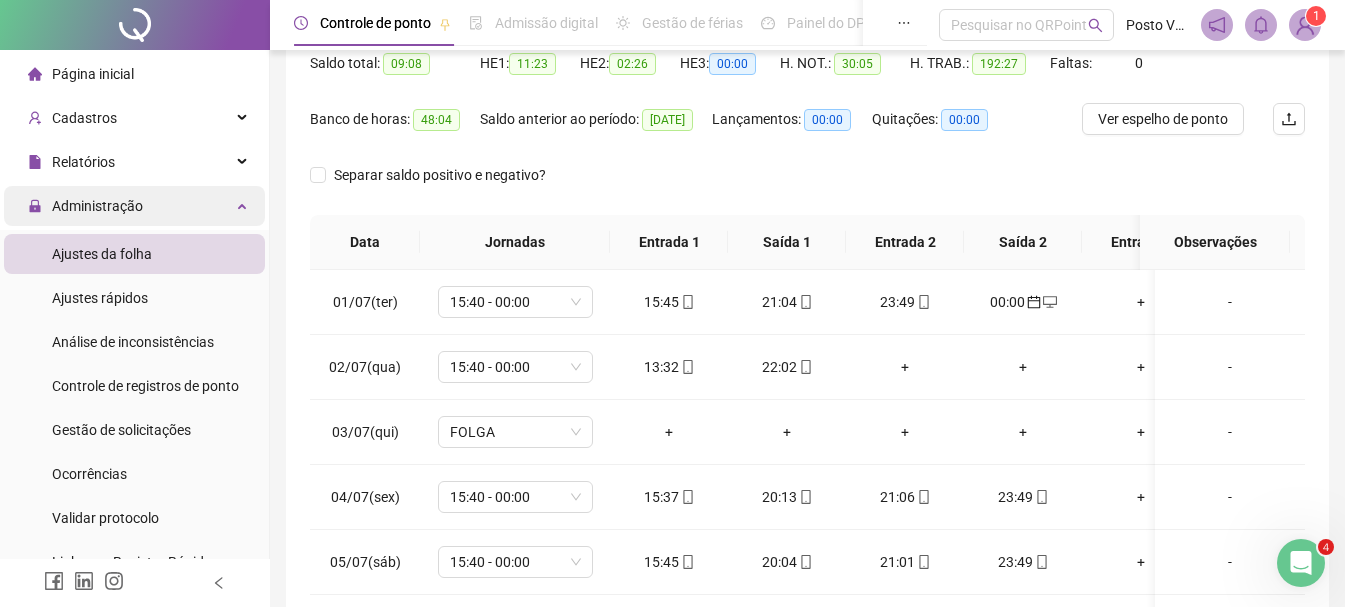 click on "Administração" at bounding box center (134, 206) 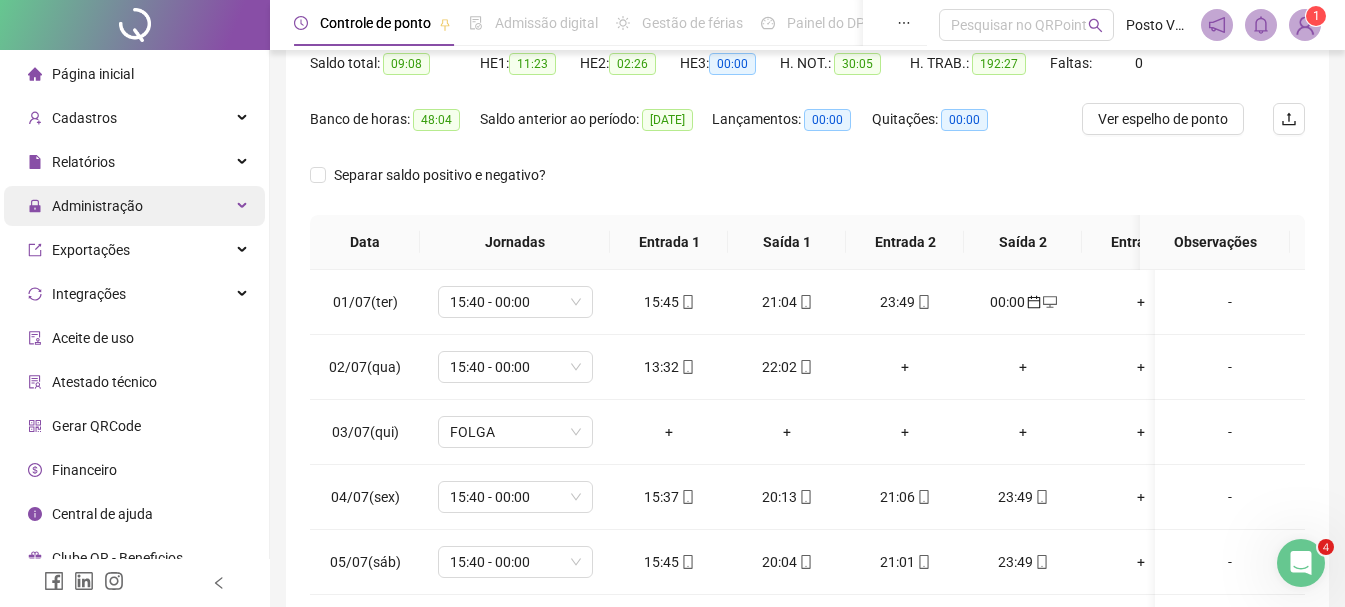 click on "Administração" at bounding box center [134, 206] 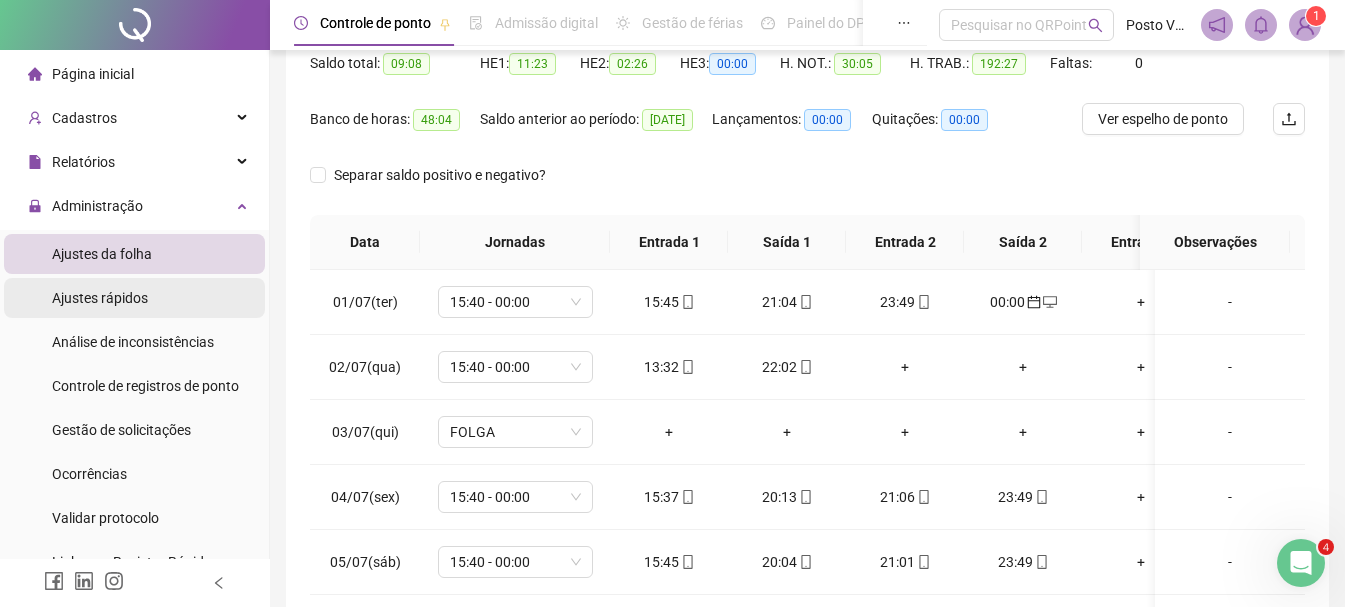 click on "Ajustes rápidos" at bounding box center (100, 298) 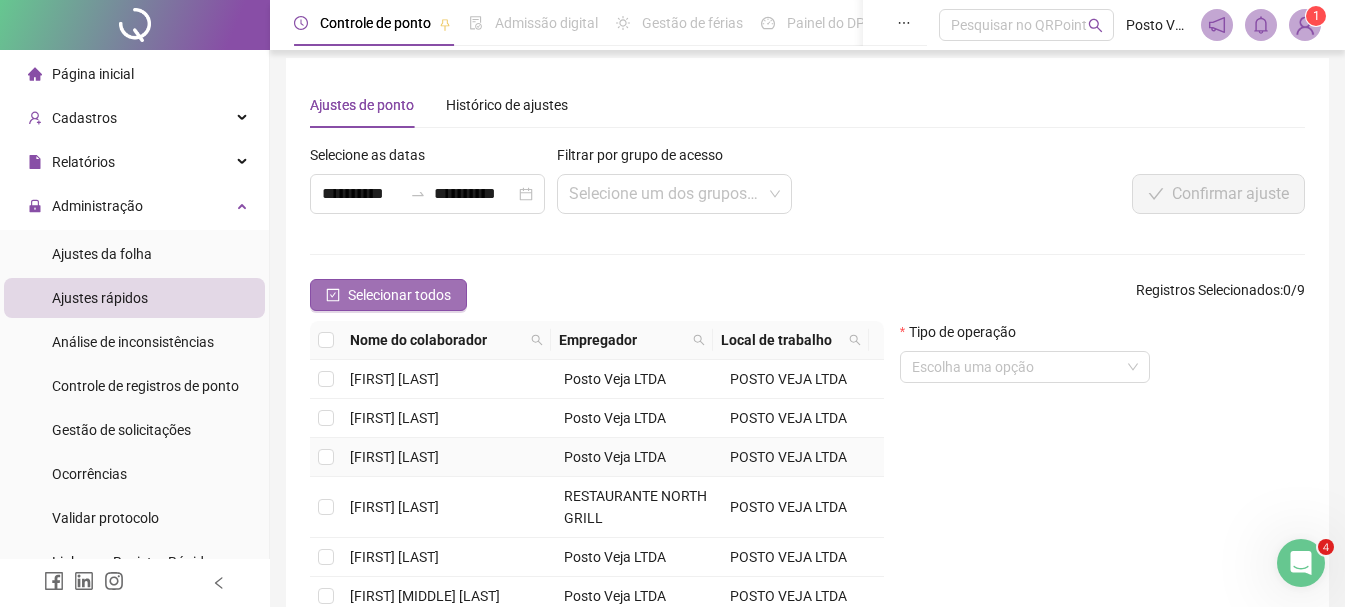 scroll, scrollTop: 0, scrollLeft: 0, axis: both 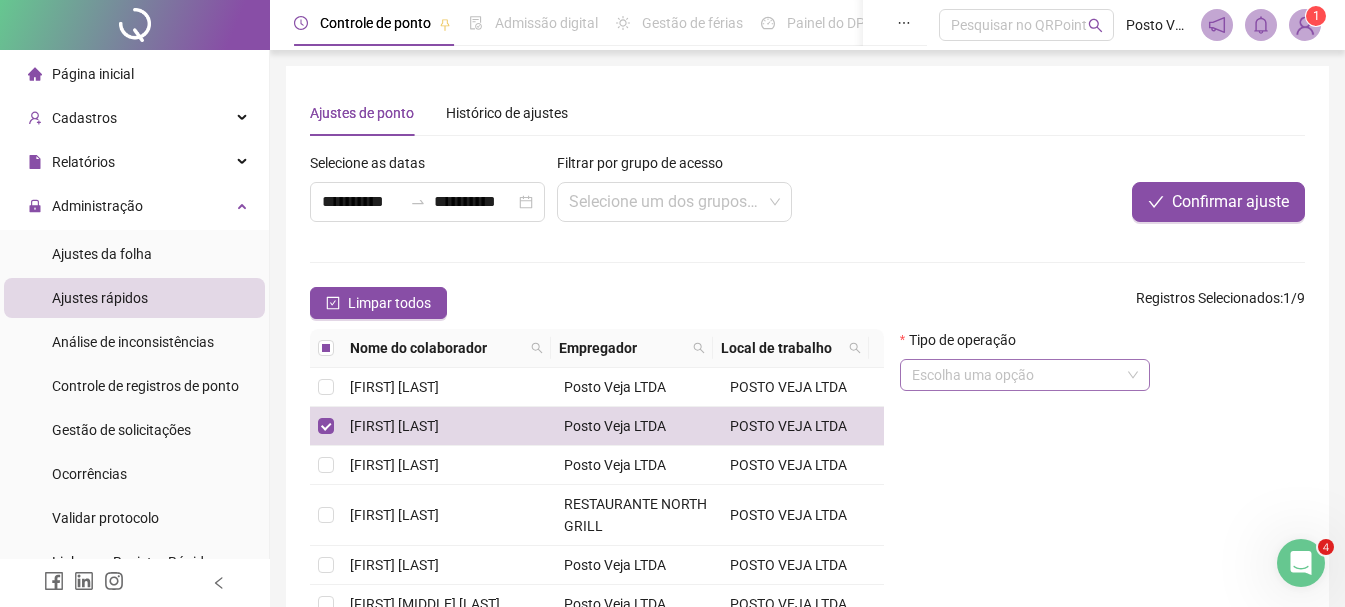 click at bounding box center (1016, 375) 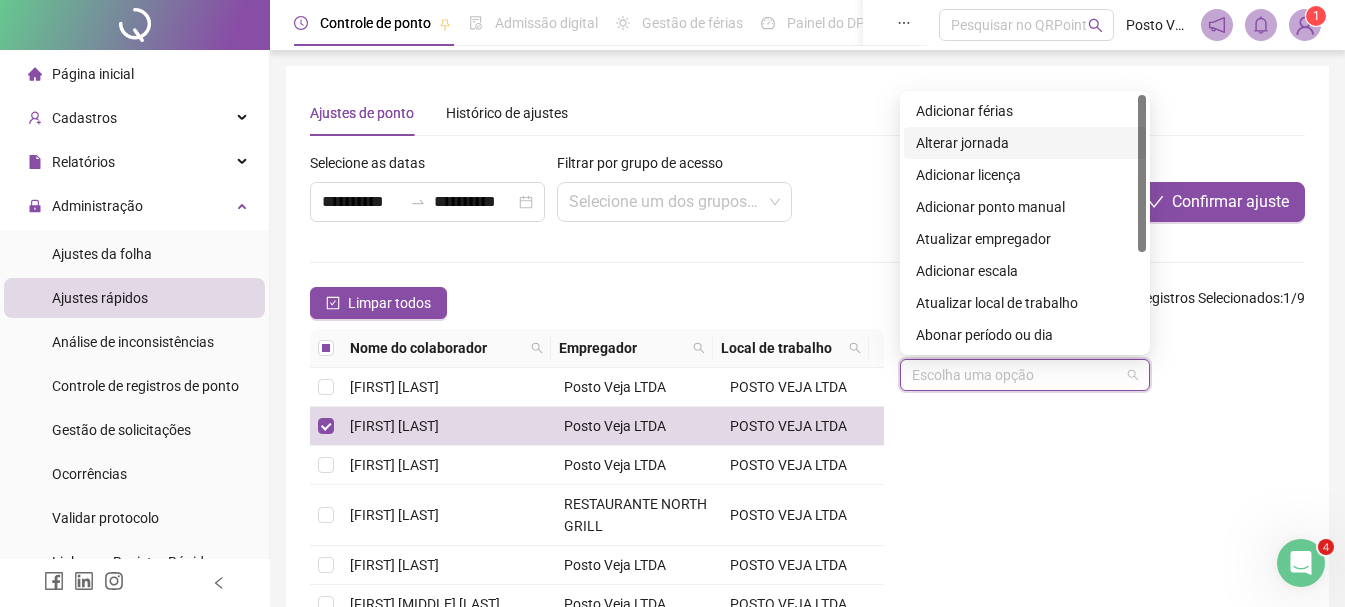 click on "Alterar jornada" at bounding box center (1025, 143) 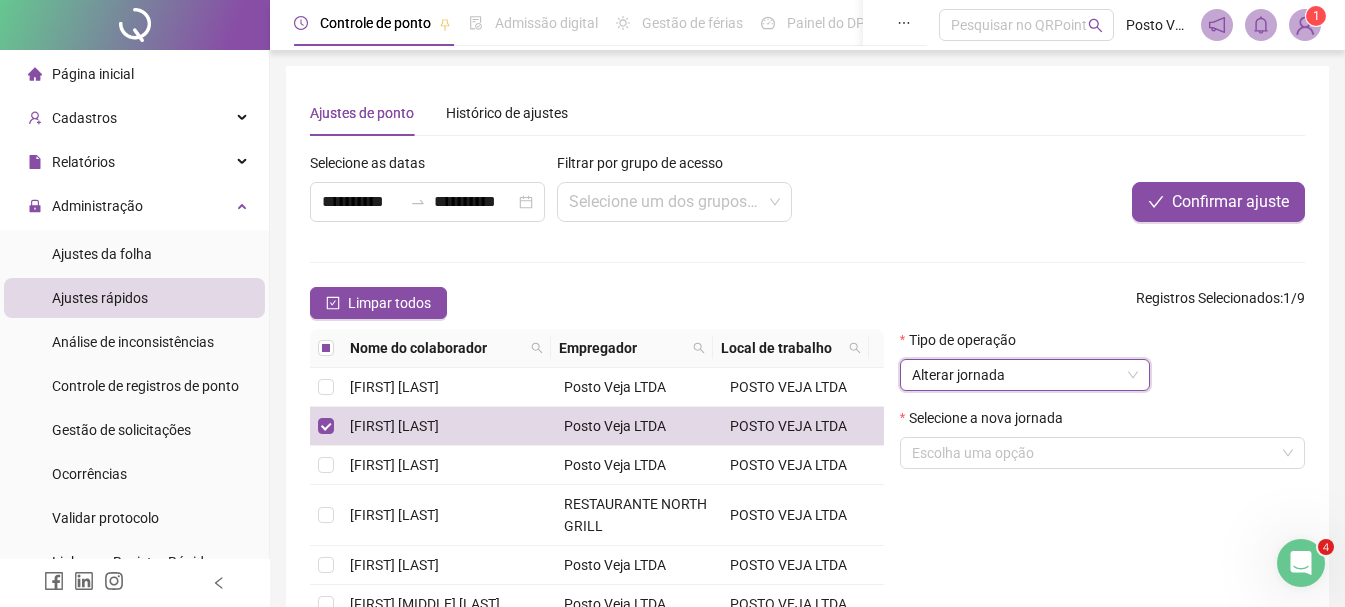 scroll, scrollTop: 200, scrollLeft: 0, axis: vertical 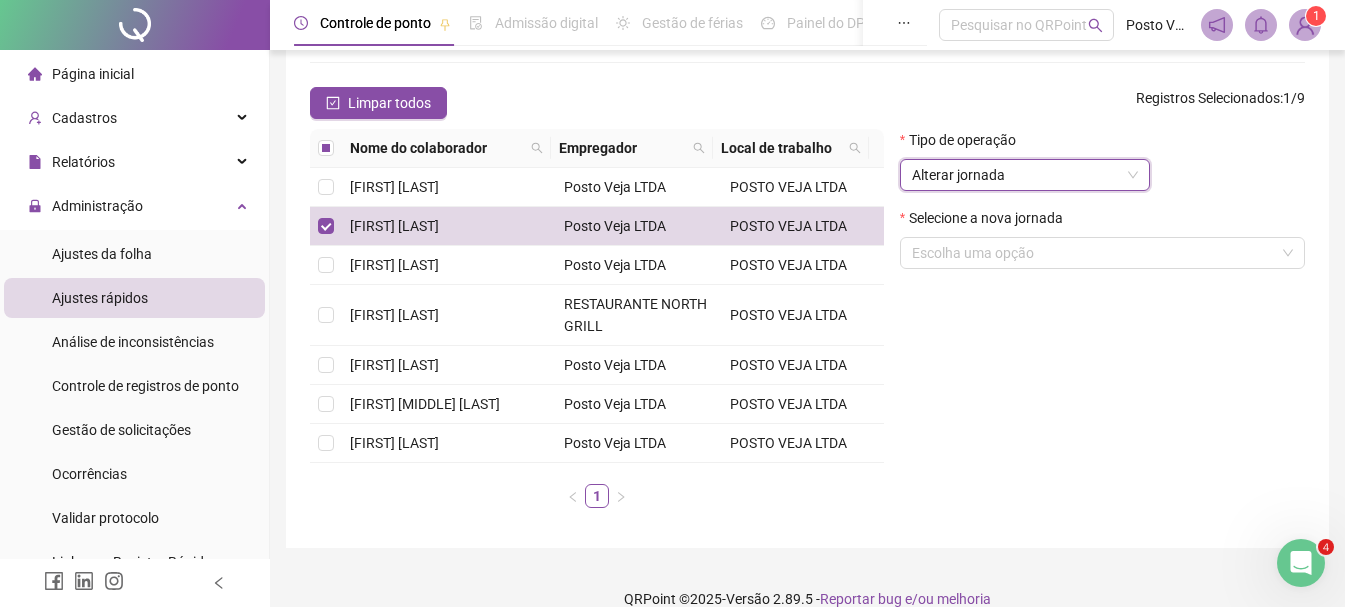 click on "Selecione a nova jornada" at bounding box center [988, 218] 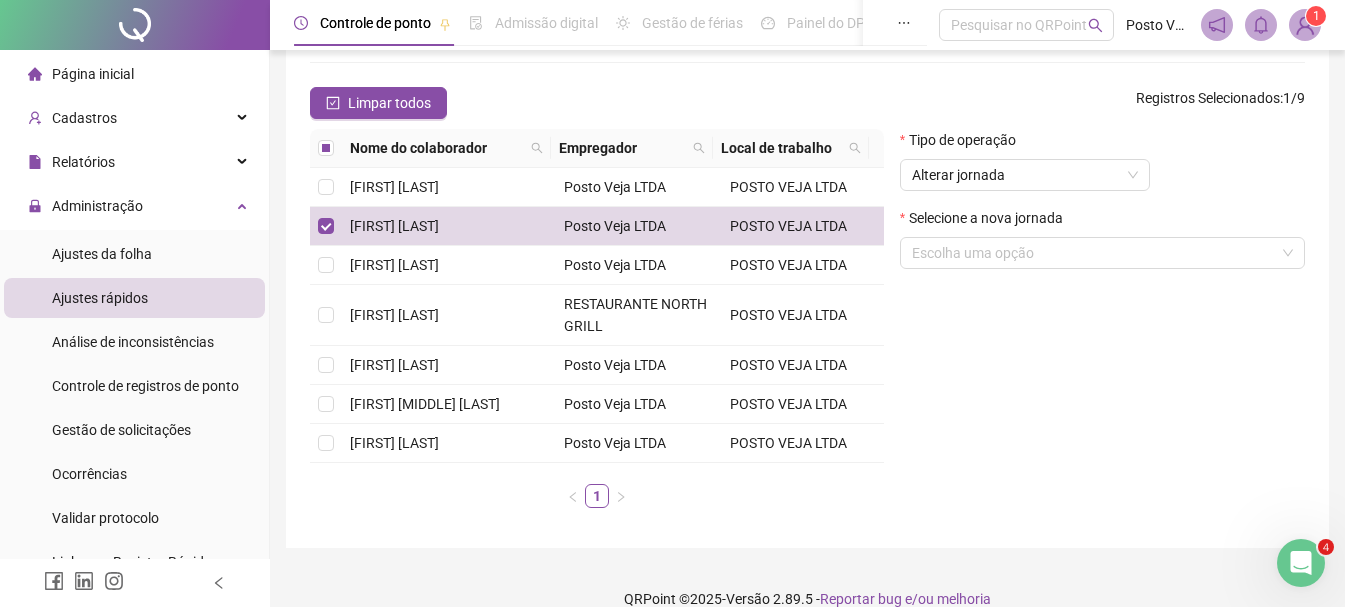 click on "Selecione a nova jornada" at bounding box center [988, 218] 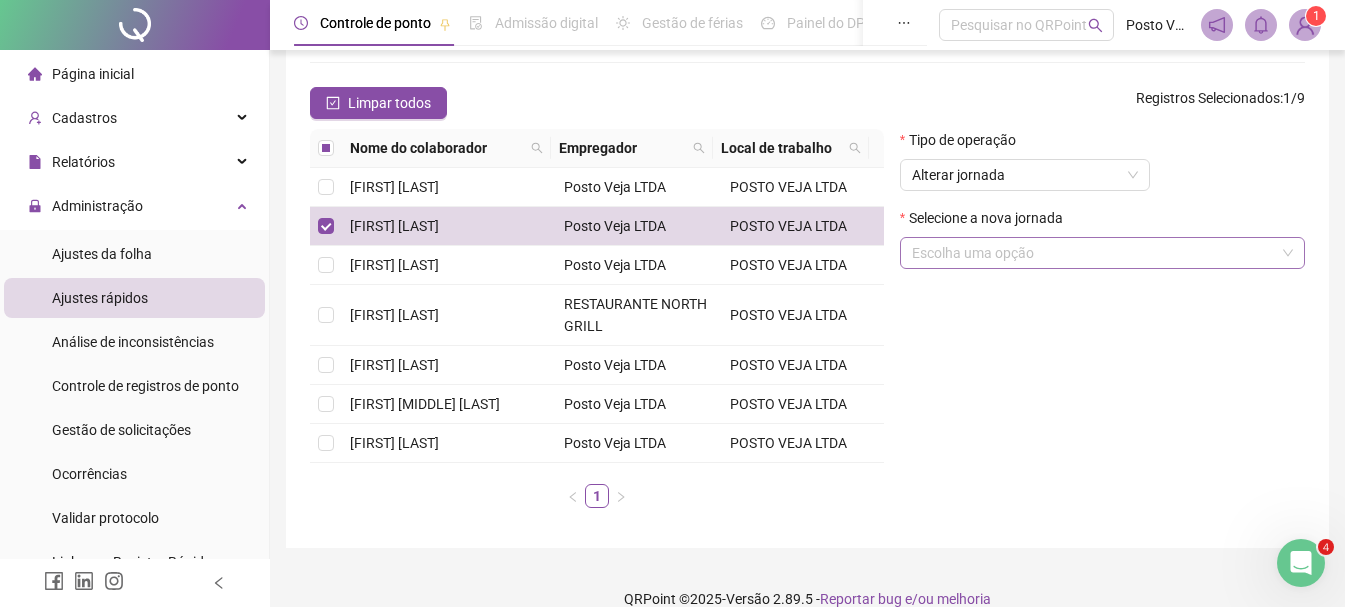 click at bounding box center (1093, 253) 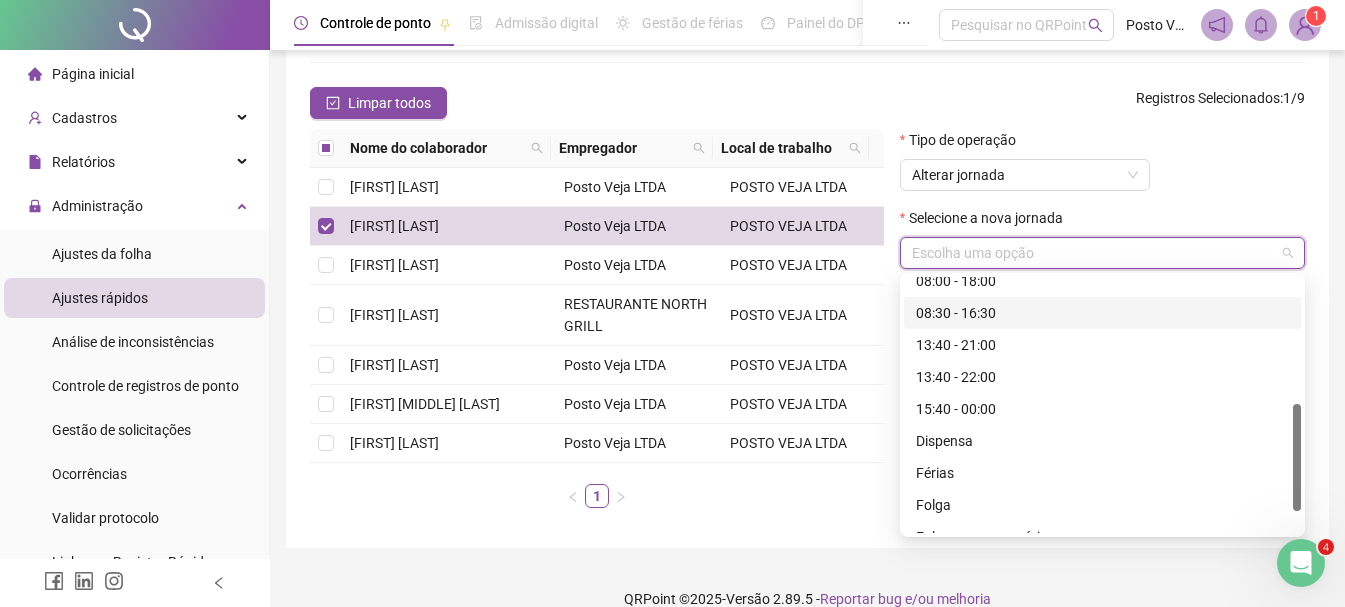 scroll, scrollTop: 352, scrollLeft: 0, axis: vertical 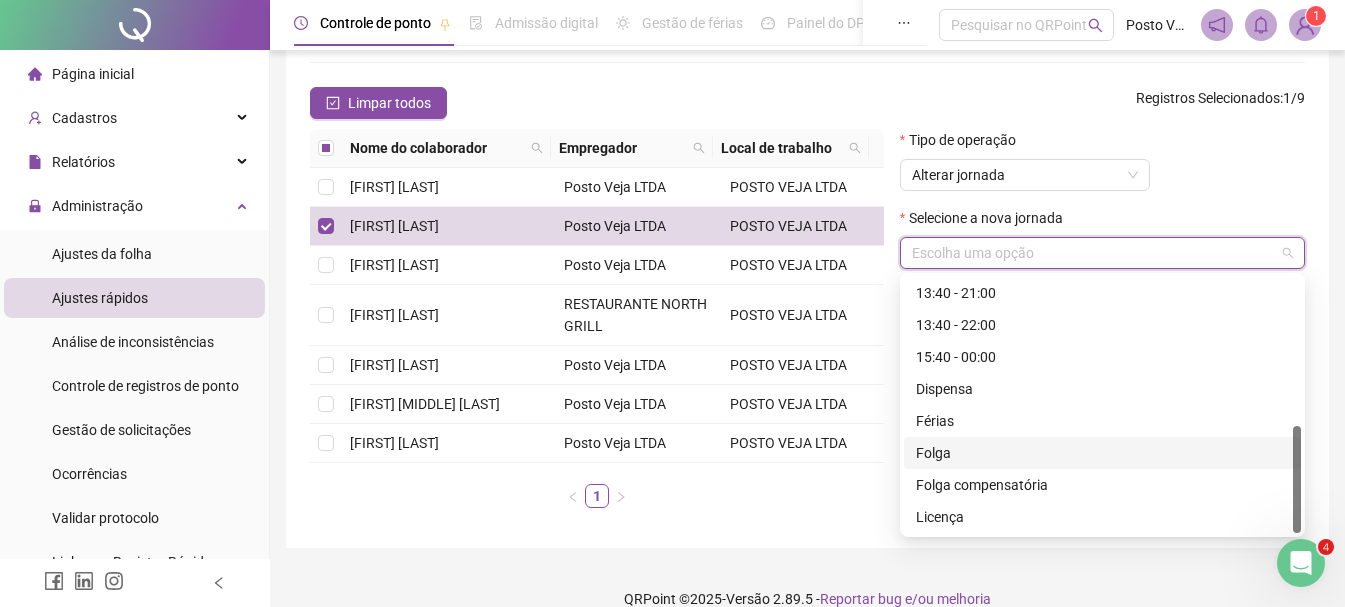 click on "Folga" at bounding box center [1102, 453] 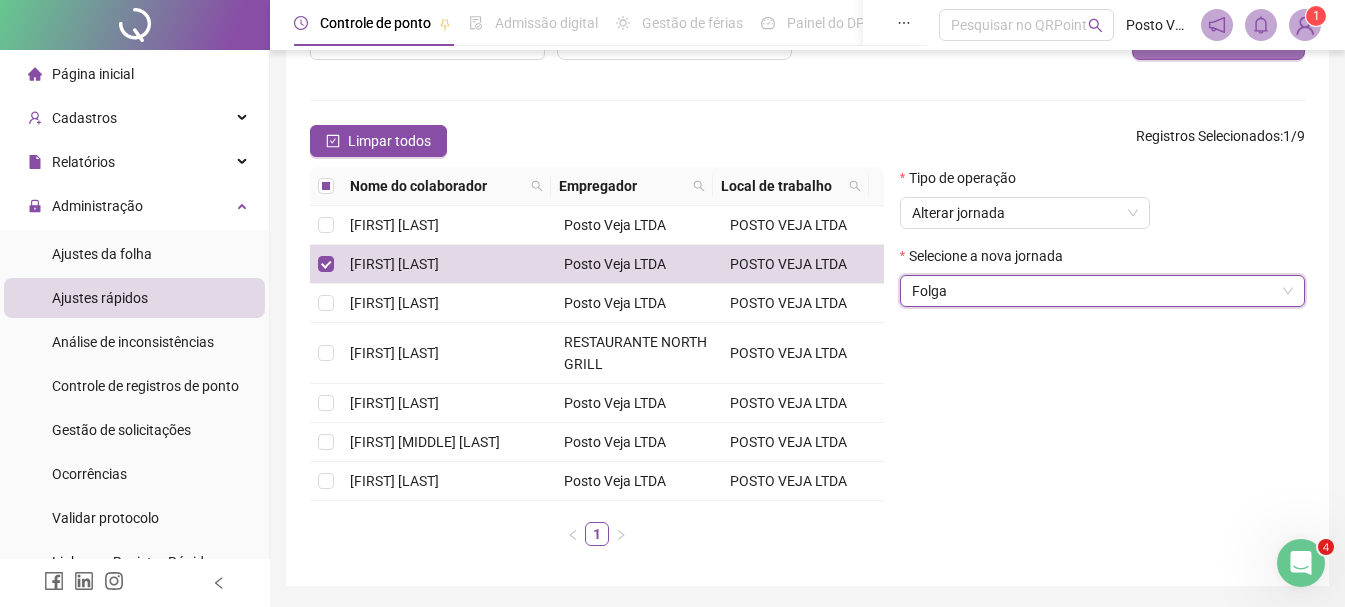 scroll, scrollTop: 0, scrollLeft: 0, axis: both 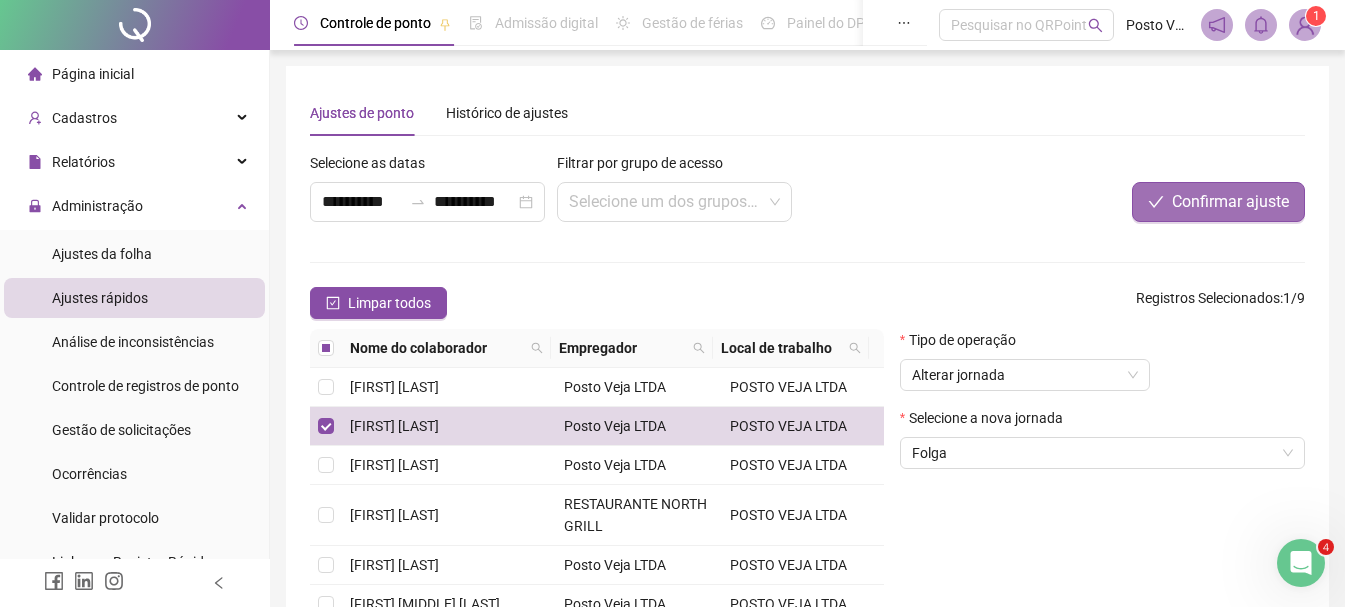 click on "Confirmar ajuste" at bounding box center (1230, 202) 